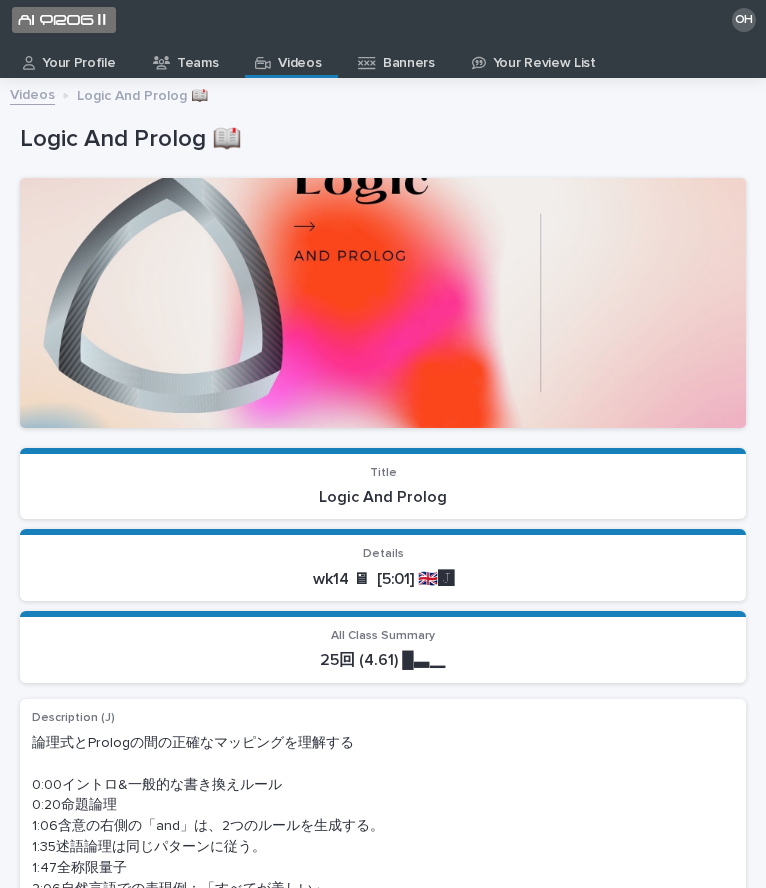 scroll, scrollTop: 0, scrollLeft: 0, axis: both 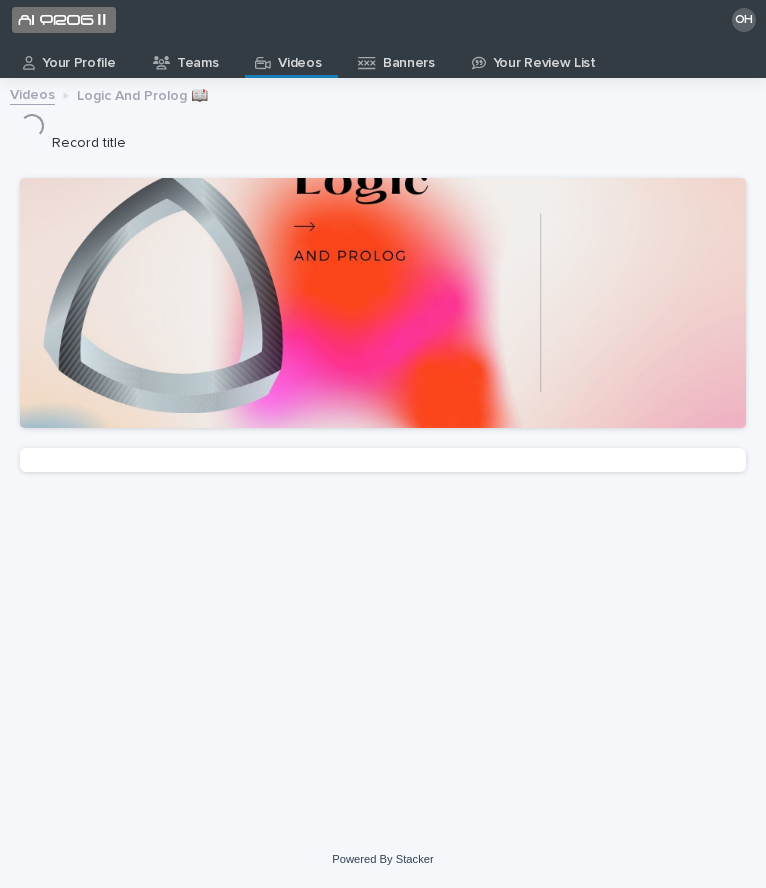 click on "Your Profile" at bounding box center [78, 56] 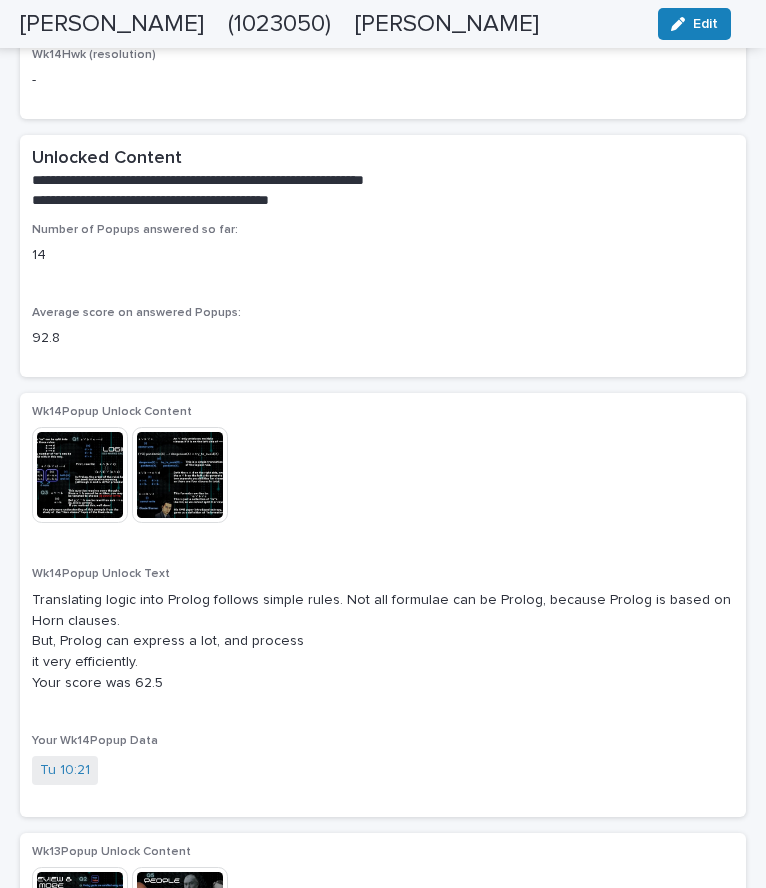 scroll, scrollTop: 11071, scrollLeft: 0, axis: vertical 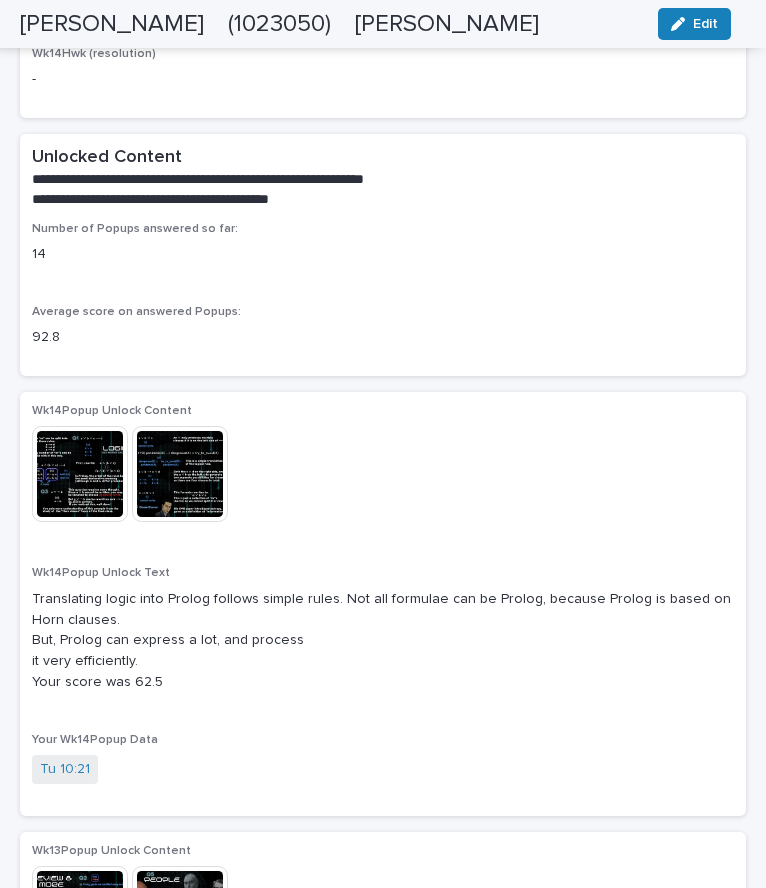 click on "Translating logic into Prolog follows simple rules. Not all formulae can be Prolog, because Prolog is based on Horn clauses.
But, Prolog can express a lot, and process
it very efficiently.
Your score was 62.5" at bounding box center (383, 641) 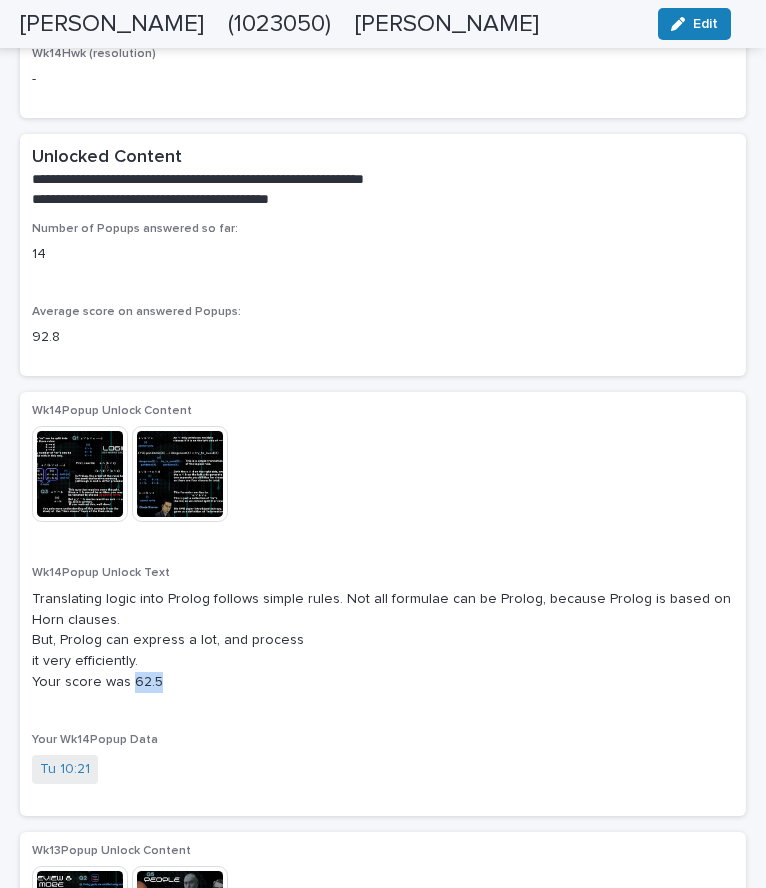 click on "Translating logic into Prolog follows simple rules. Not all formulae can be Prolog, because Prolog is based on Horn clauses.
But, Prolog can express a lot, and process
it very efficiently.
Your score was 62.5" at bounding box center (383, 641) 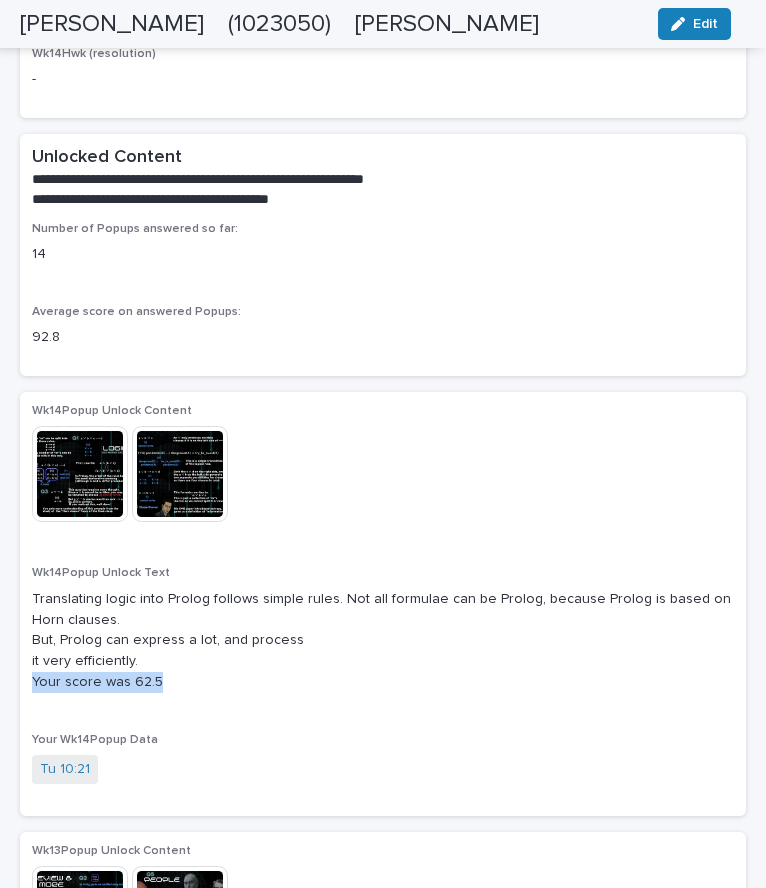 click on "Translating logic into Prolog follows simple rules. Not all formulae can be Prolog, because Prolog is based on Horn clauses.
But, Prolog can express a lot, and process
it very efficiently.
Your score was 62.5" at bounding box center [383, 641] 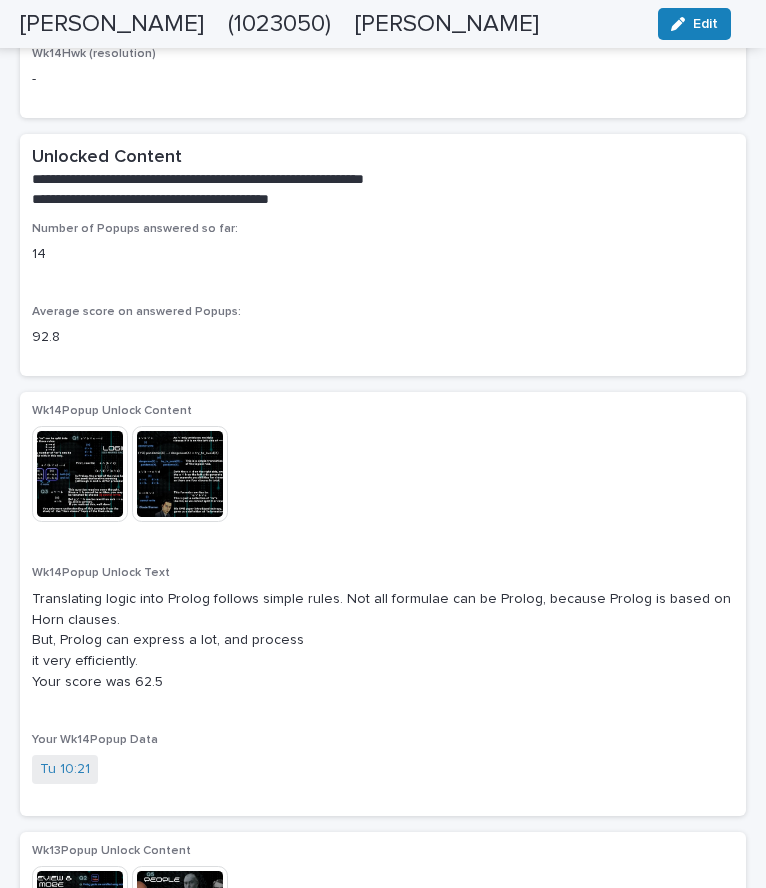 click on "Wk14Popup Unlock Content This file cannot be opened Download File Wk14Popup Unlock Text Translating logic into Prolog follows simple rules. Not all formulae can be Prolog, because Prolog is based on Horn clauses.
But, Prolog can express a lot, and process
it very efficiently.
Your score was 62.5
Your Wk14Popup Data Tu 10:21" at bounding box center [383, 604] 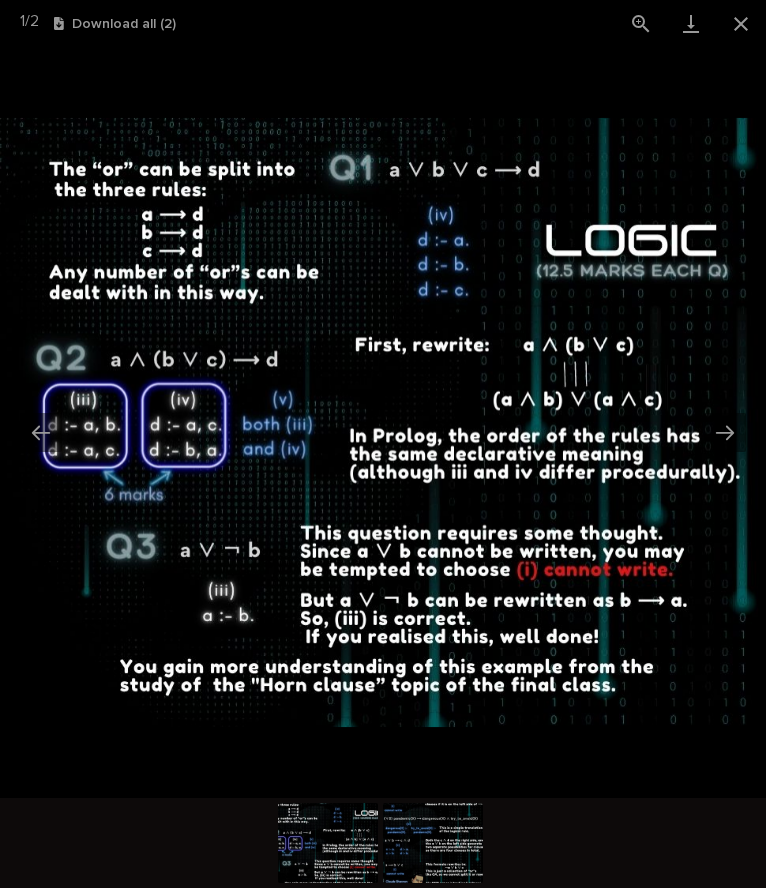 scroll, scrollTop: 0, scrollLeft: 0, axis: both 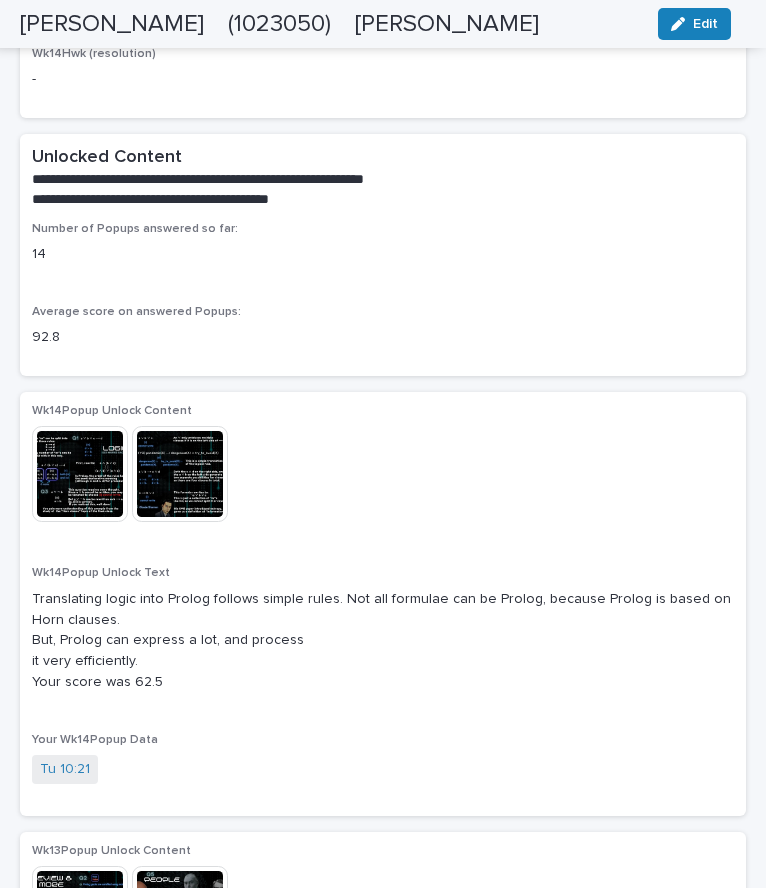 click on "Translating logic into Prolog follows simple rules. Not all formulae can be Prolog, because Prolog is based on Horn clauses.
But, Prolog can express a lot, and process
it very efficiently.
Your score was 62.5" at bounding box center [383, 641] 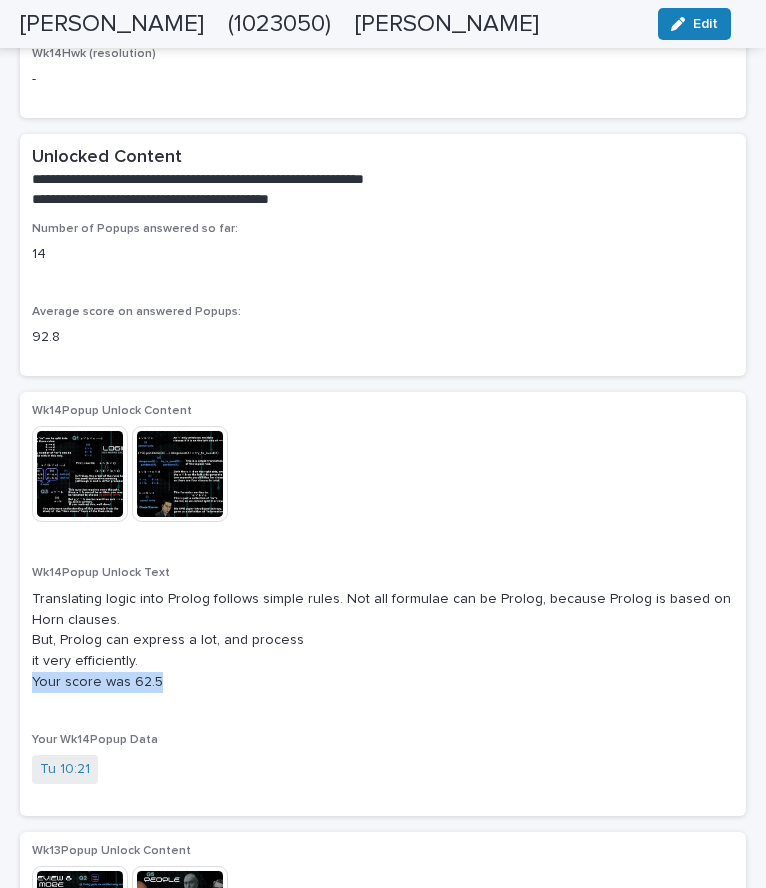 click on "Translating logic into Prolog follows simple rules. Not all formulae can be Prolog, because Prolog is based on Horn clauses.
But, Prolog can express a lot, and process
it very efficiently.
Your score was 62.5" at bounding box center [383, 641] 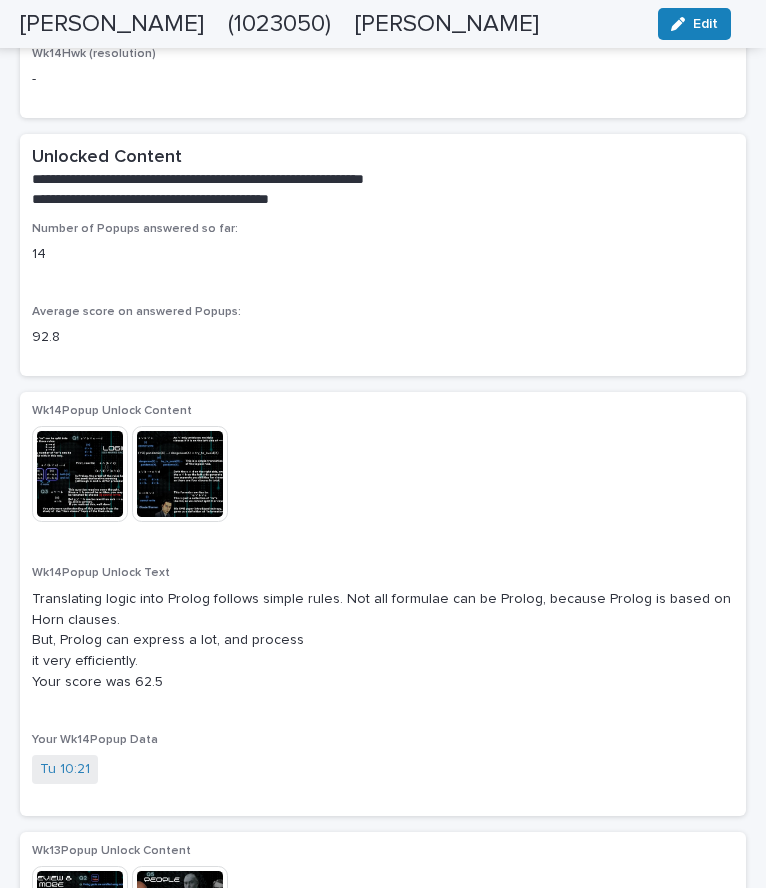 click on "Translating logic into Prolog follows simple rules. Not all formulae can be Prolog, because Prolog is based on Horn clauses.
But, Prolog can express a lot, and process
it very efficiently.
Your score was 62.5" at bounding box center (383, 641) 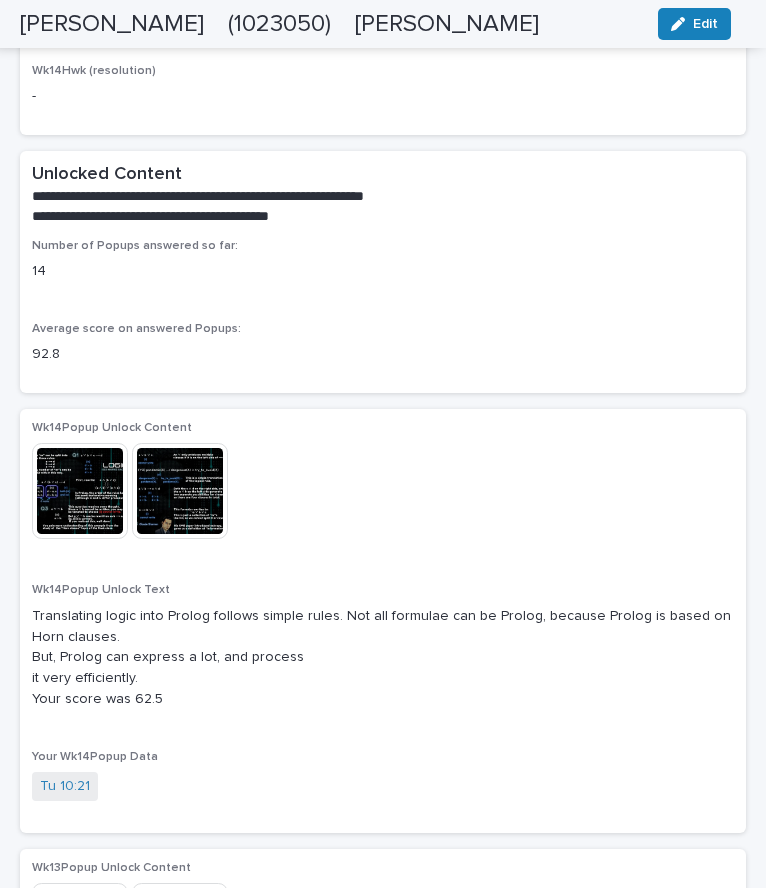 scroll, scrollTop: 11053, scrollLeft: 0, axis: vertical 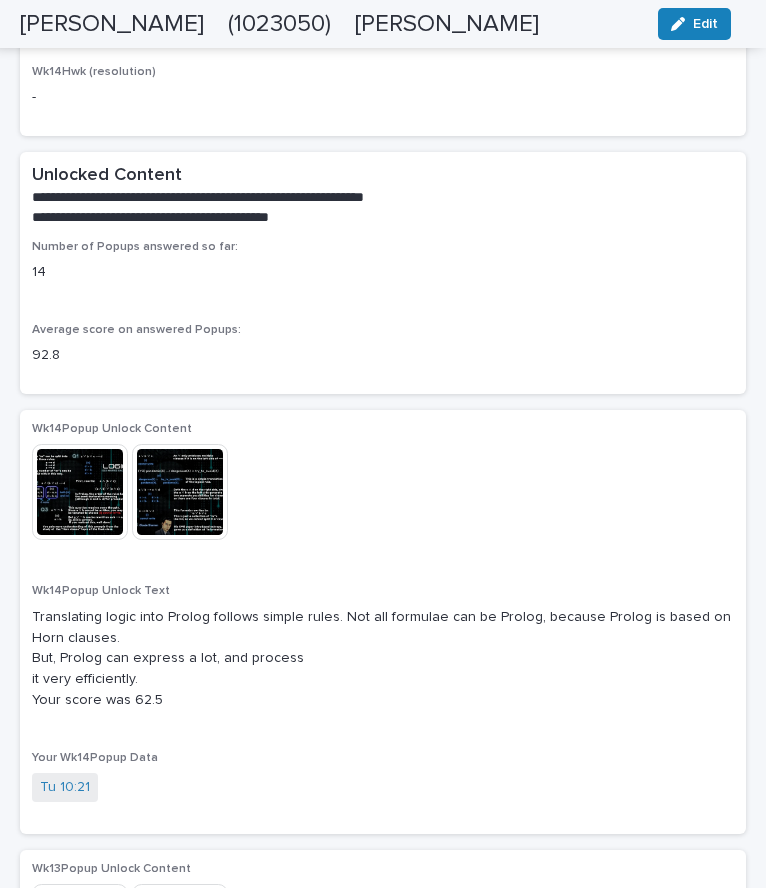 click on "Translating logic into Prolog follows simple rules. Not all formulae can be Prolog, because Prolog is based on Horn clauses.
But, Prolog can express a lot, and process
it very efficiently.
Your score was 62.5" at bounding box center (383, 659) 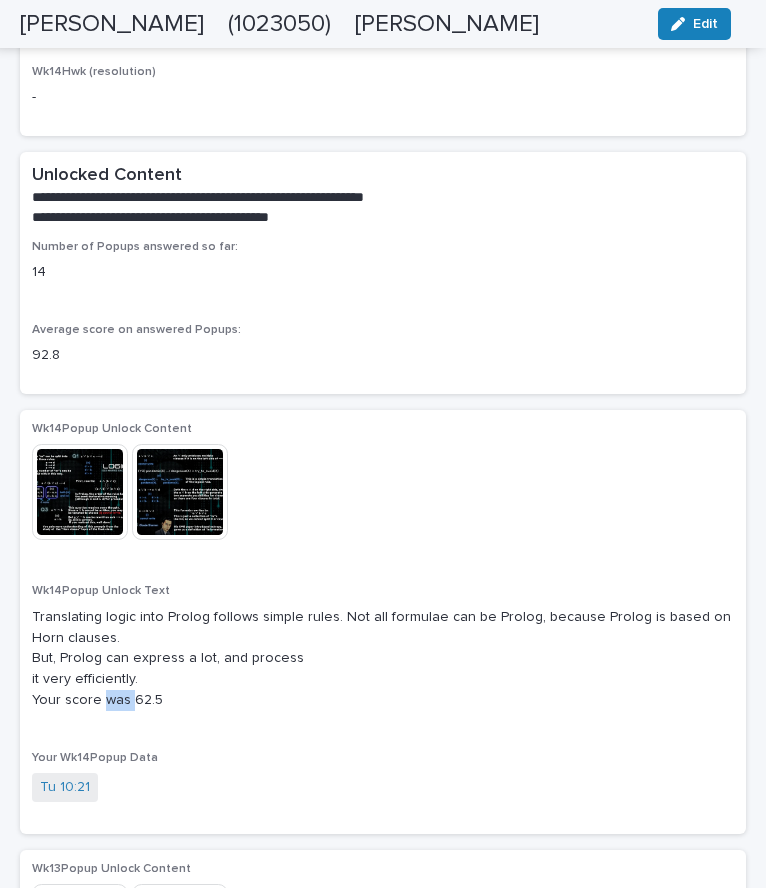 click on "Translating logic into Prolog follows simple rules. Not all formulae can be Prolog, because Prolog is based on Horn clauses.
But, Prolog can express a lot, and process
it very efficiently.
Your score was 62.5" at bounding box center [383, 659] 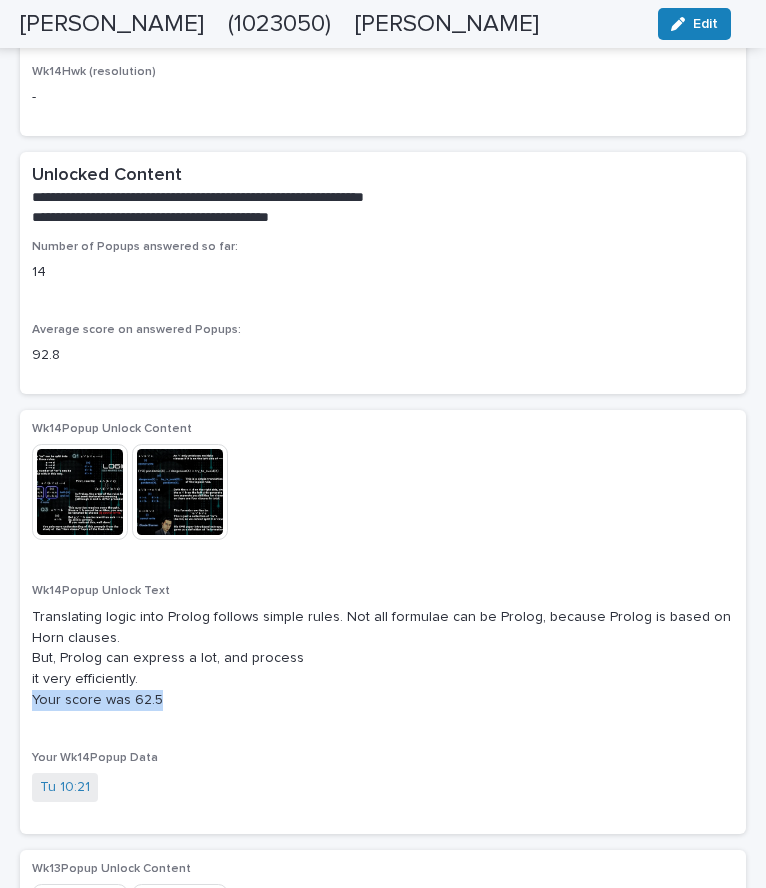 click on "Translating logic into Prolog follows simple rules. Not all formulae can be Prolog, because Prolog is based on Horn clauses.
But, Prolog can express a lot, and process
it very efficiently.
Your score was 62.5" at bounding box center (383, 659) 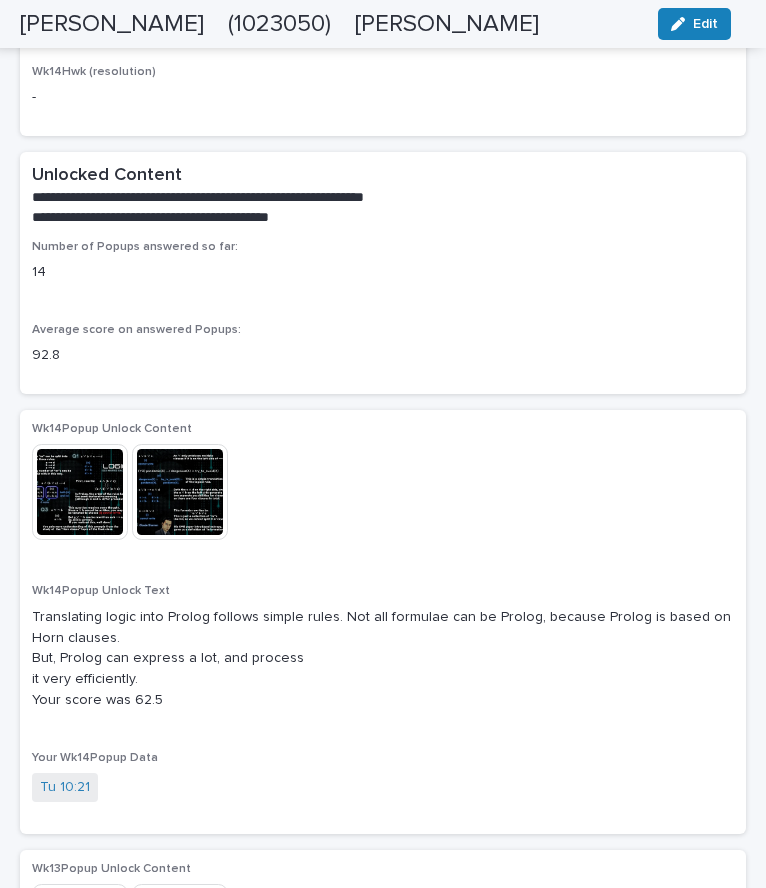 click on "Wk14Popup Unlock Text Translating logic into Prolog follows simple rules. Not all formulae can be Prolog, because Prolog is based on Horn clauses.
But, Prolog can express a lot, and process
it very efficiently.
Your score was 62.5" at bounding box center [383, 655] 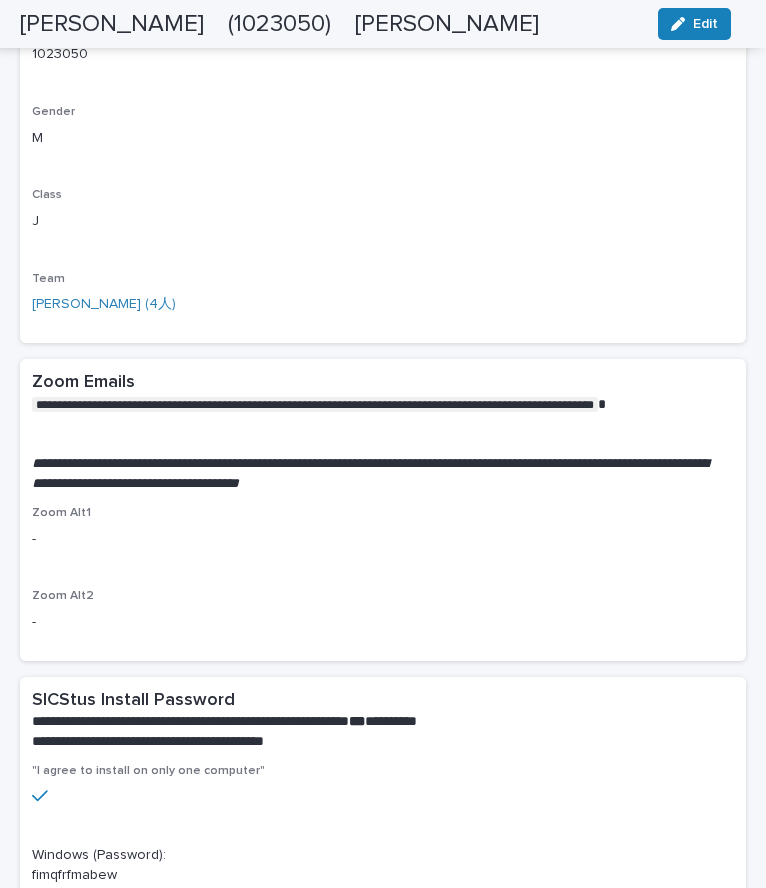 scroll, scrollTop: 400, scrollLeft: 0, axis: vertical 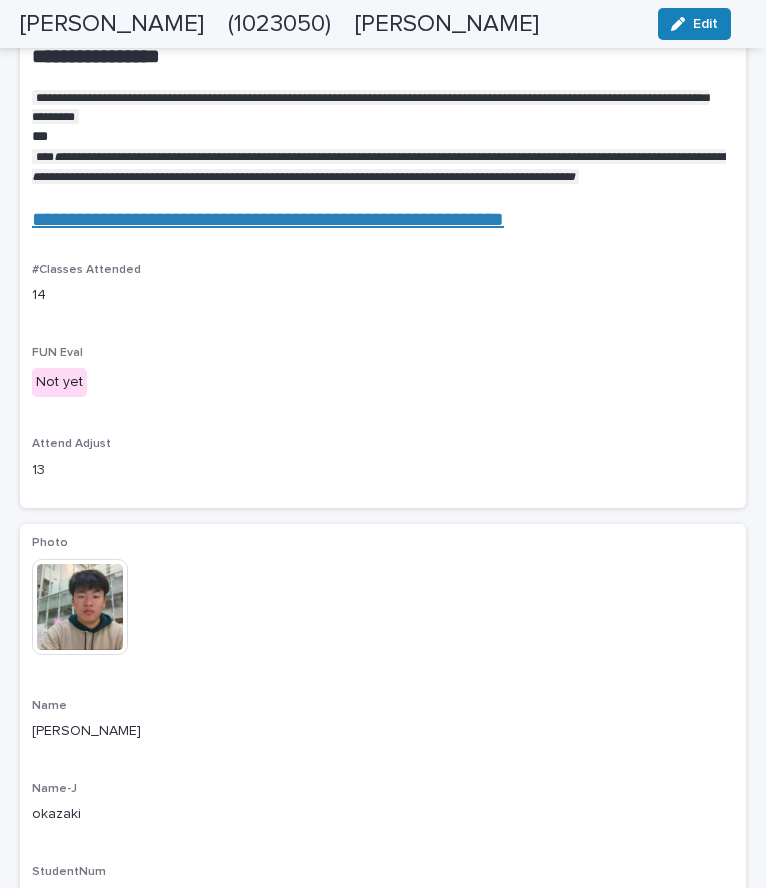 click on "14" at bounding box center [383, 295] 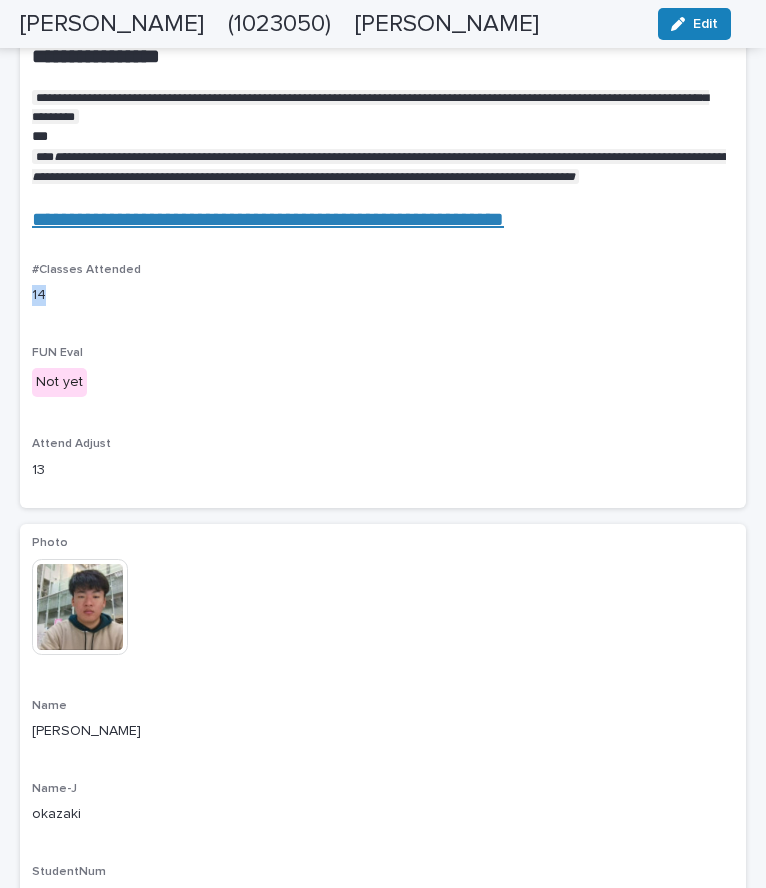 click on "14" at bounding box center (383, 295) 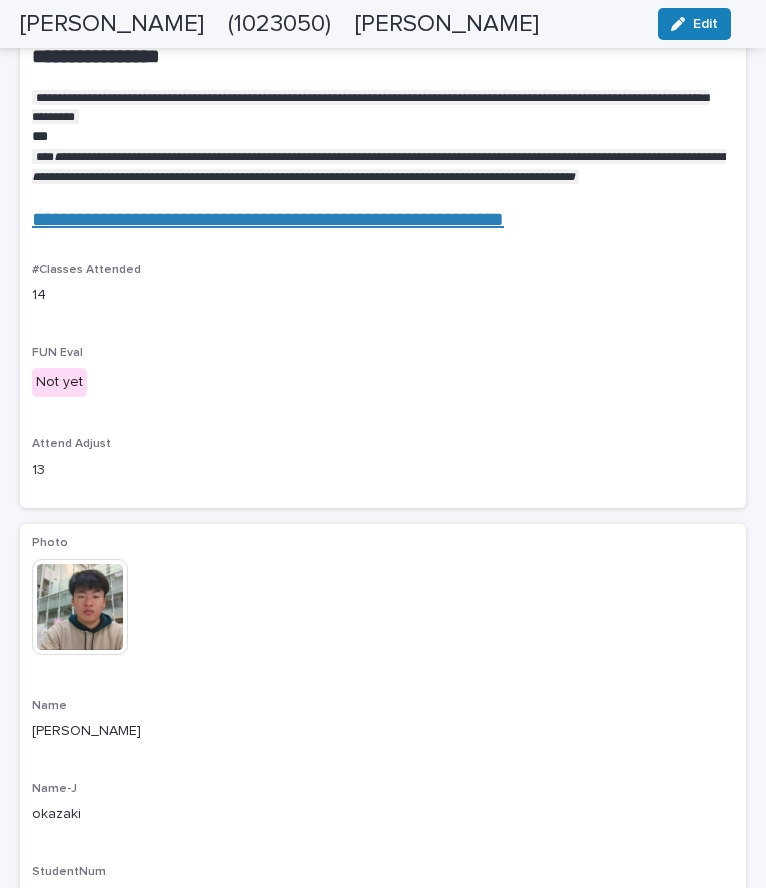 click on "Not yet" at bounding box center [59, 382] 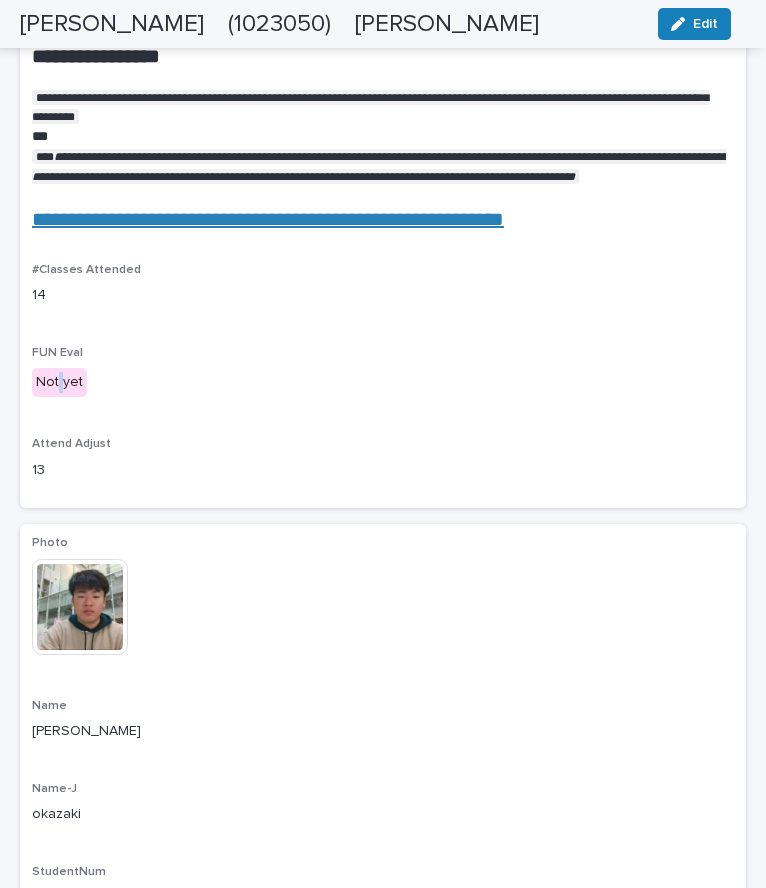 click on "Not yet" at bounding box center (59, 382) 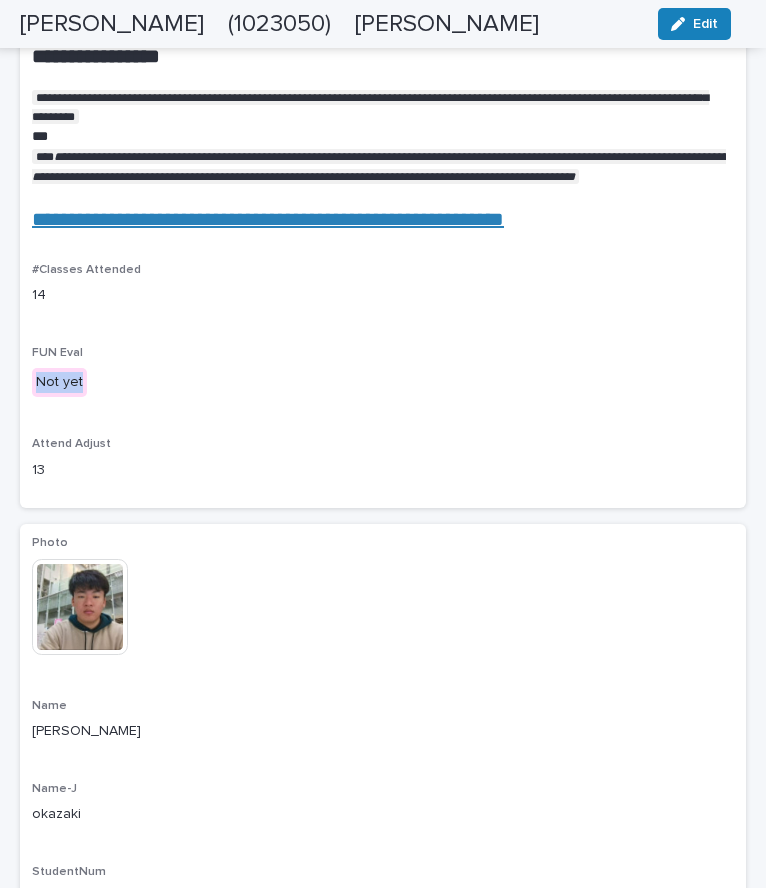 click on "Not yet" at bounding box center [59, 382] 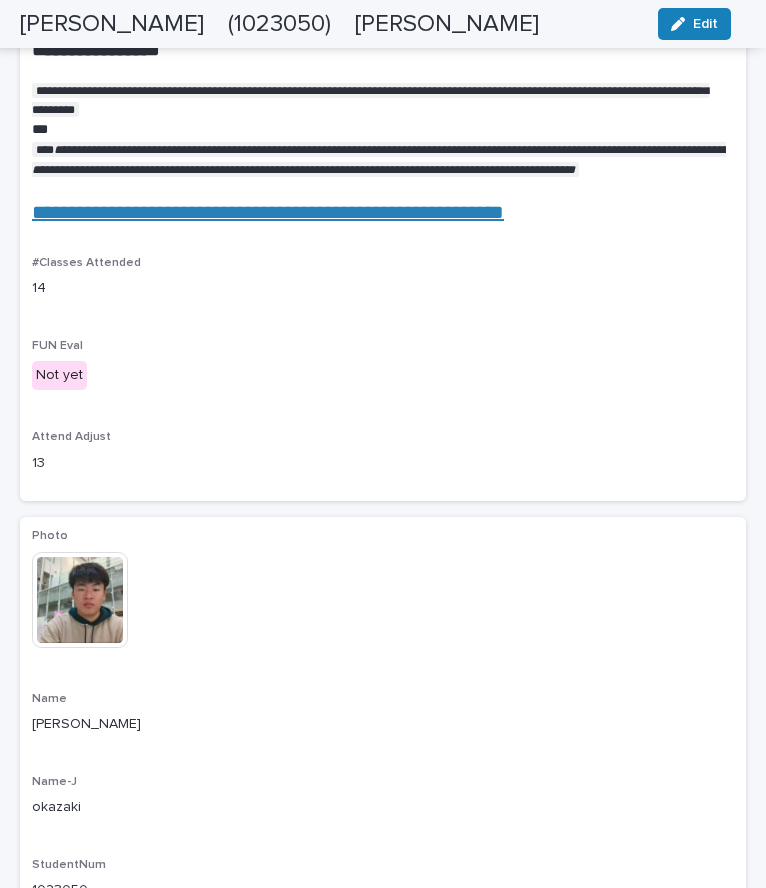 scroll, scrollTop: 169, scrollLeft: 0, axis: vertical 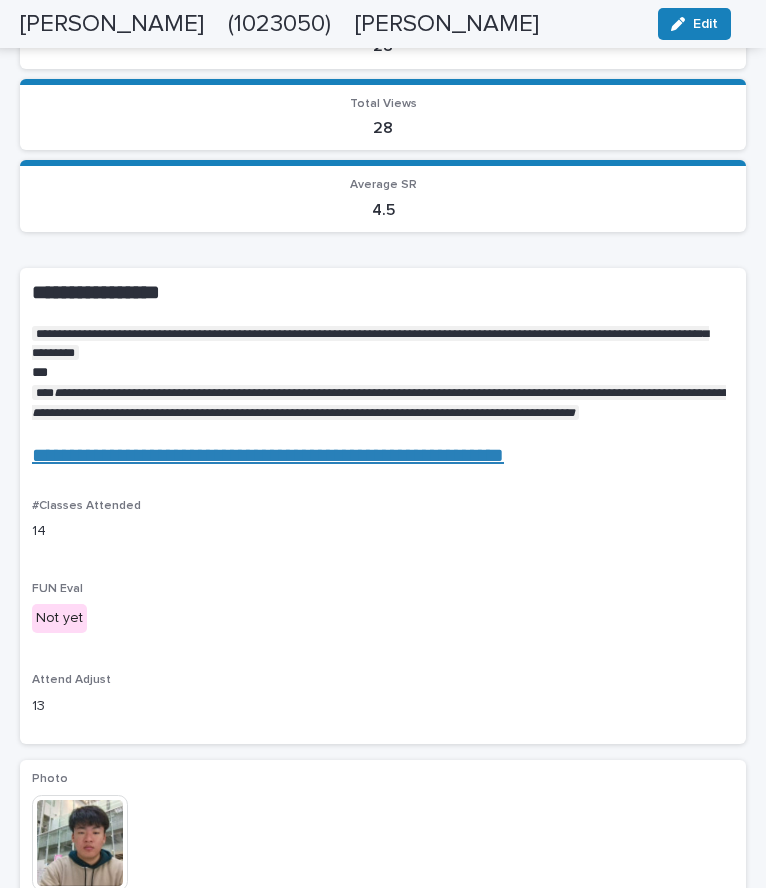 click on "**********" at bounding box center (268, 455) 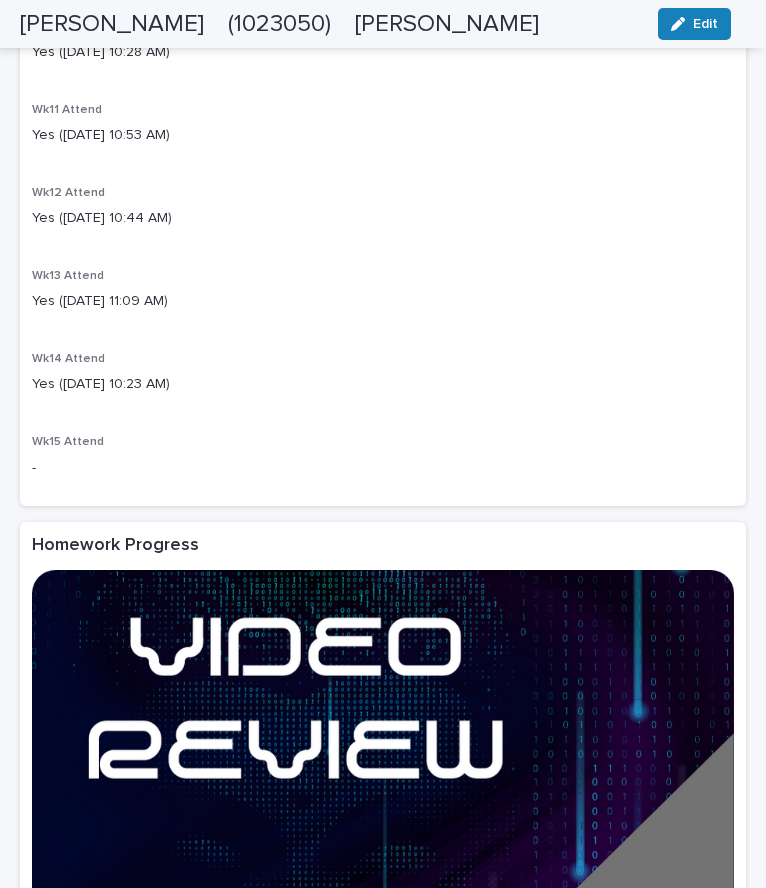 scroll, scrollTop: 3223, scrollLeft: 0, axis: vertical 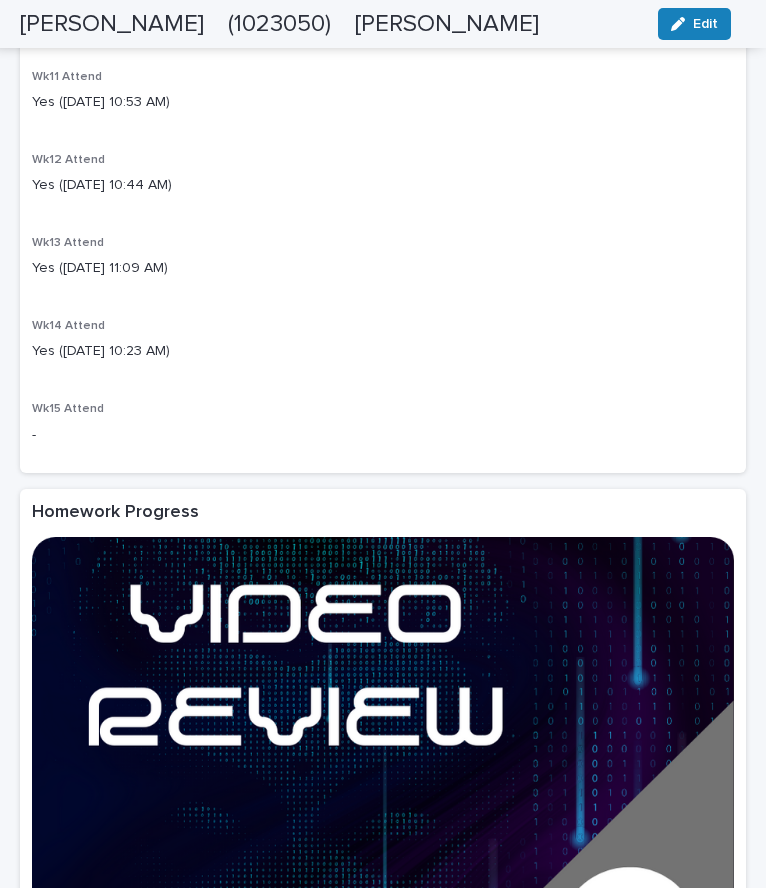 click on "Yes ([DATE] 10:23 AM)" at bounding box center [383, 351] 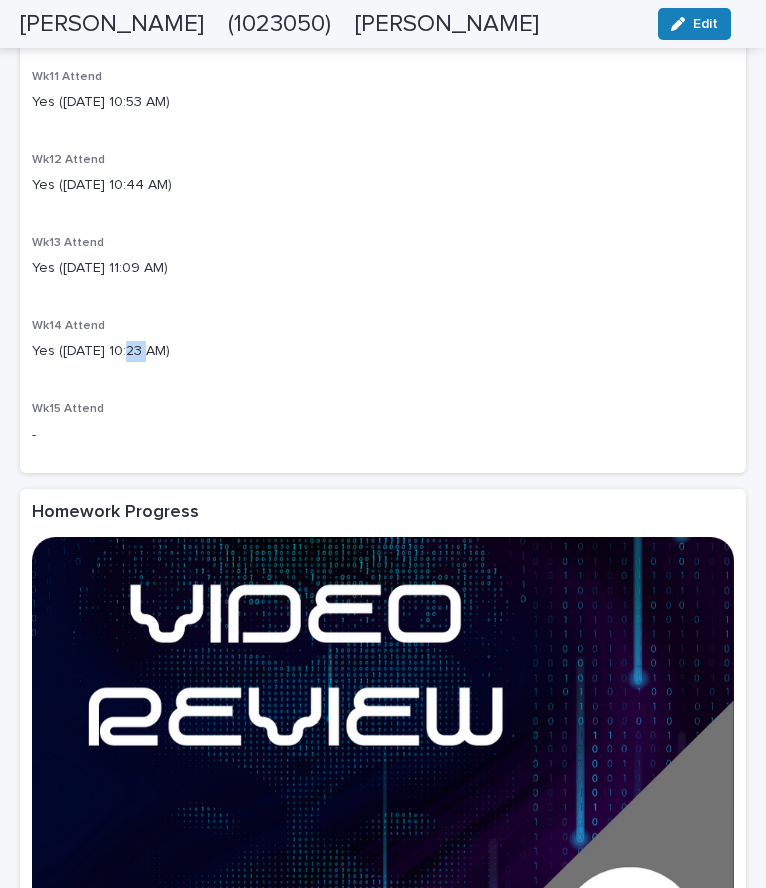 click on "Yes ([DATE] 10:23 AM)" at bounding box center [383, 351] 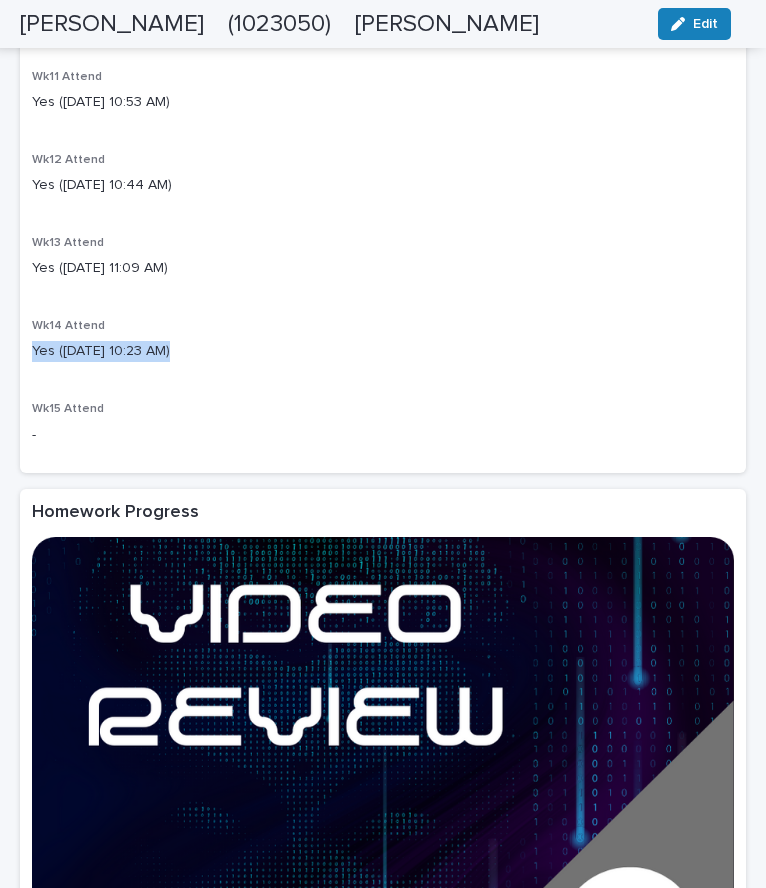 click on "Yes ([DATE] 10:23 AM)" at bounding box center [383, 351] 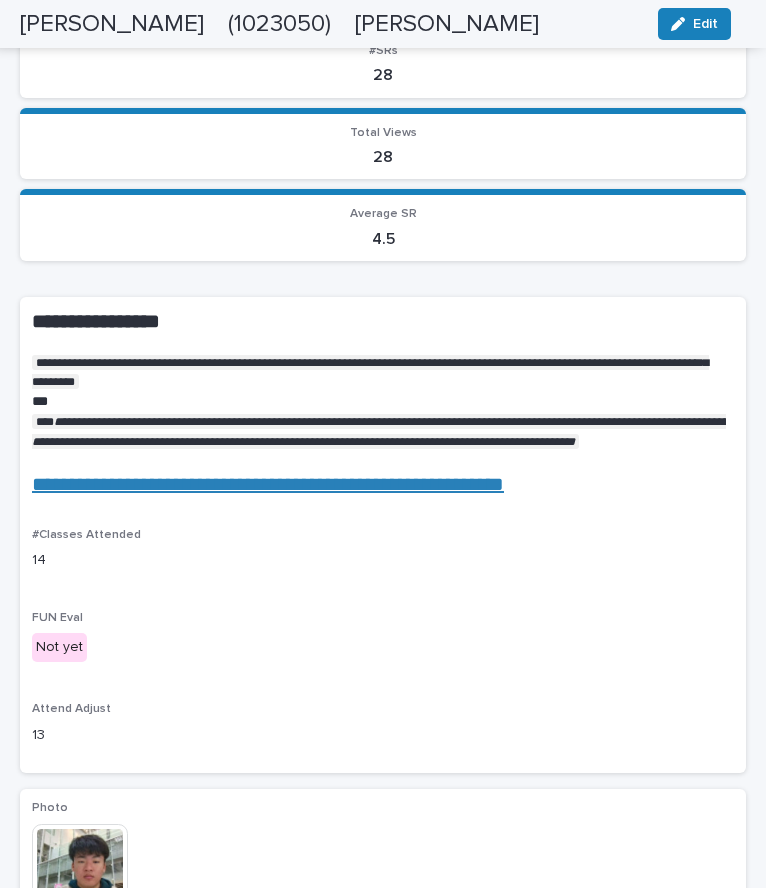 scroll, scrollTop: 0, scrollLeft: 0, axis: both 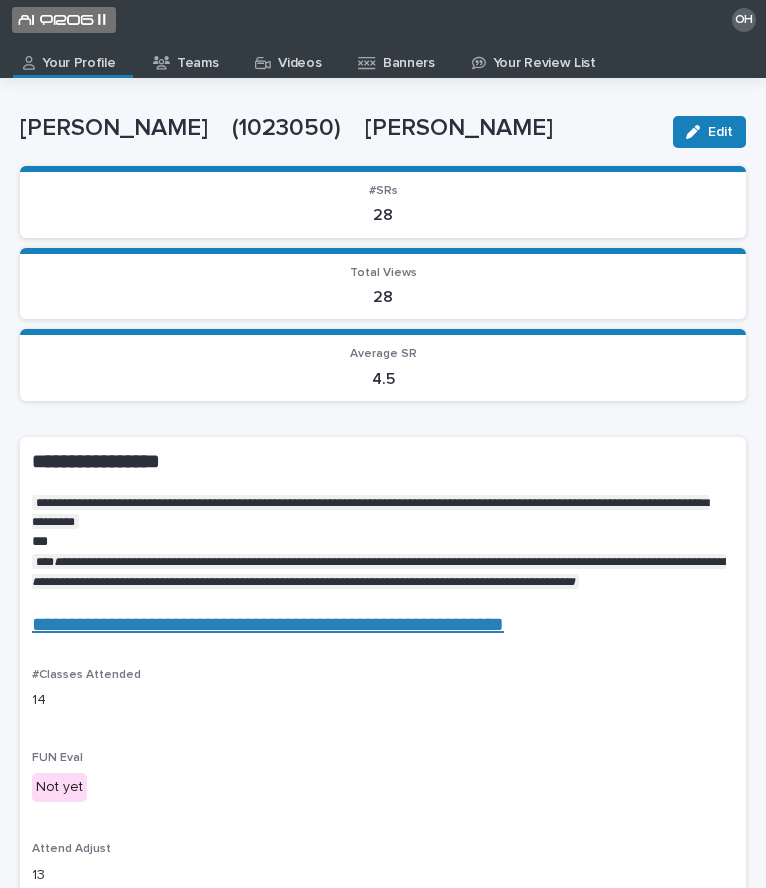 click on "Videos" at bounding box center (299, 56) 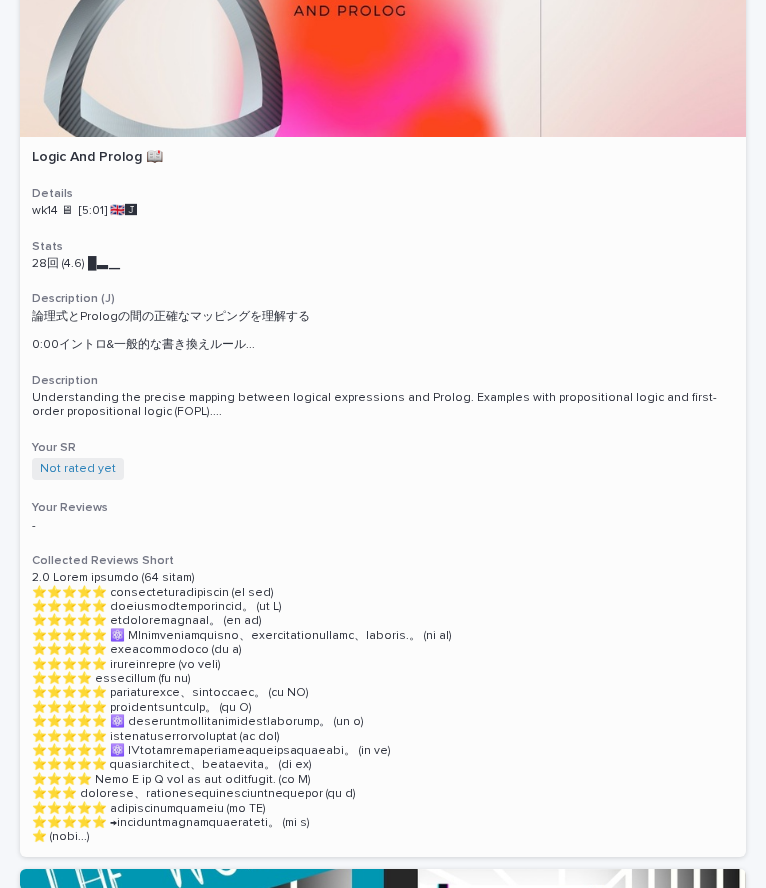 scroll, scrollTop: 968, scrollLeft: 0, axis: vertical 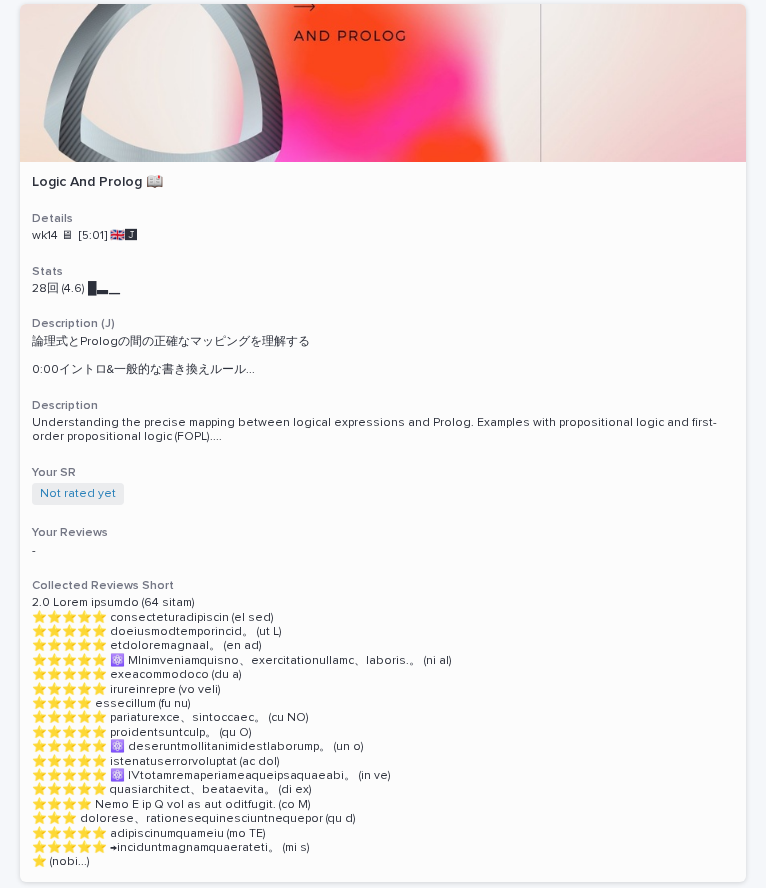 click on "Logic And Prolog 📖 Details wk14 🖥  [5:01] 🇬🇧🅹️ Stats 28回 (4.6) █▃▁　　 Description (J) 論理式とPrologの間の正確なマッピングを理解する
0:00イントロ&一般的な書き換えルール ... Description Understanding the precise mapping between logical expressions and Prolog. Examples with propositional logic and first-order propositional logic (FOPL).
... Your SR Not rated yet   + 0 Your Reviews - Collected Reviews Short" at bounding box center (383, 522) 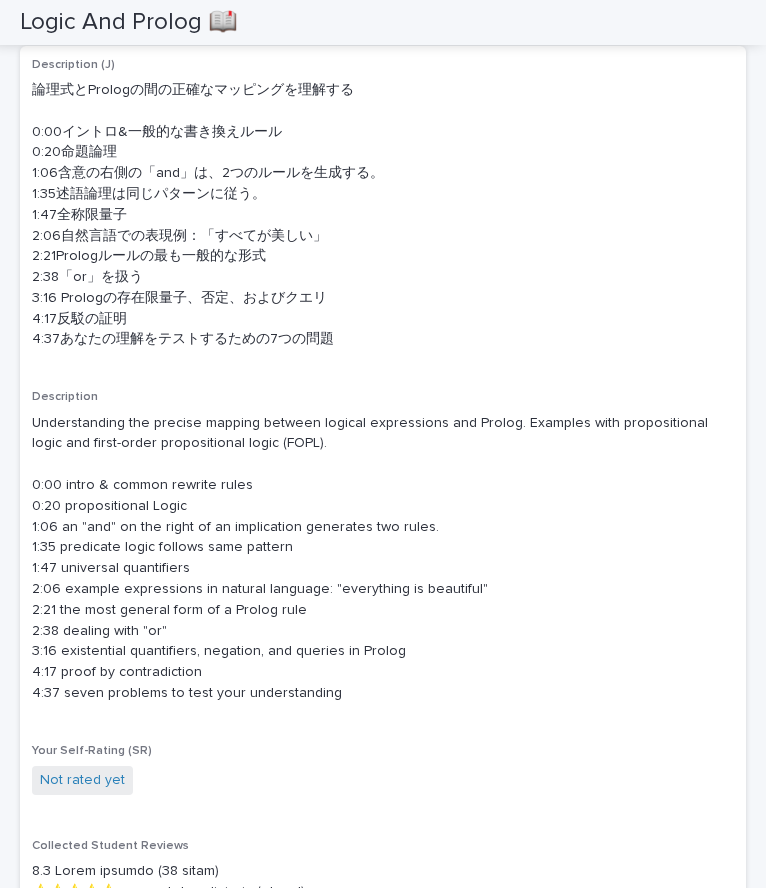 scroll, scrollTop: 0, scrollLeft: 0, axis: both 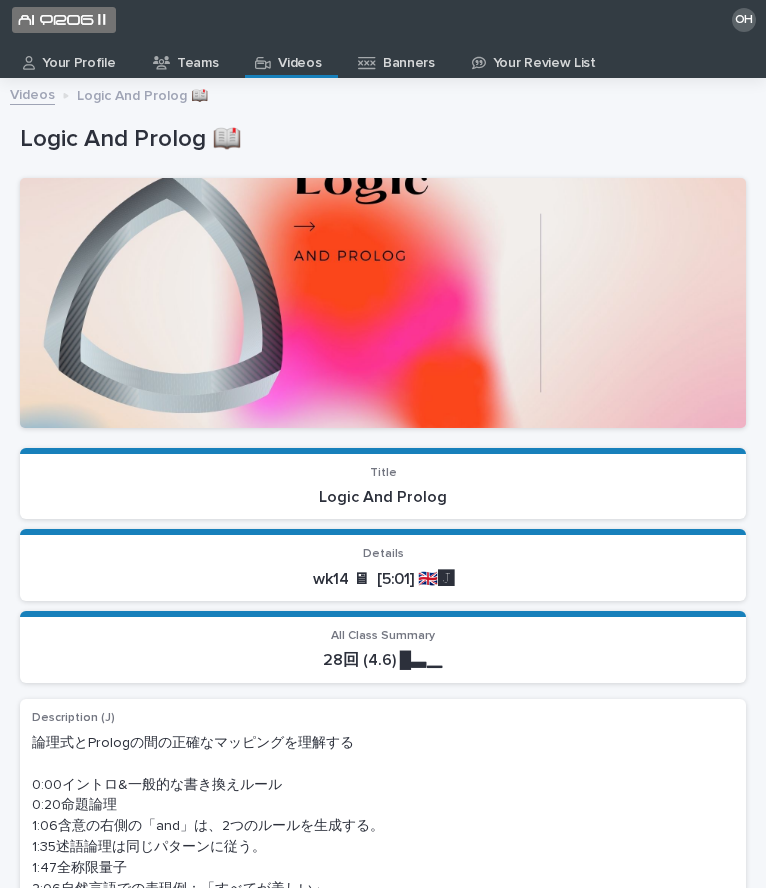 click 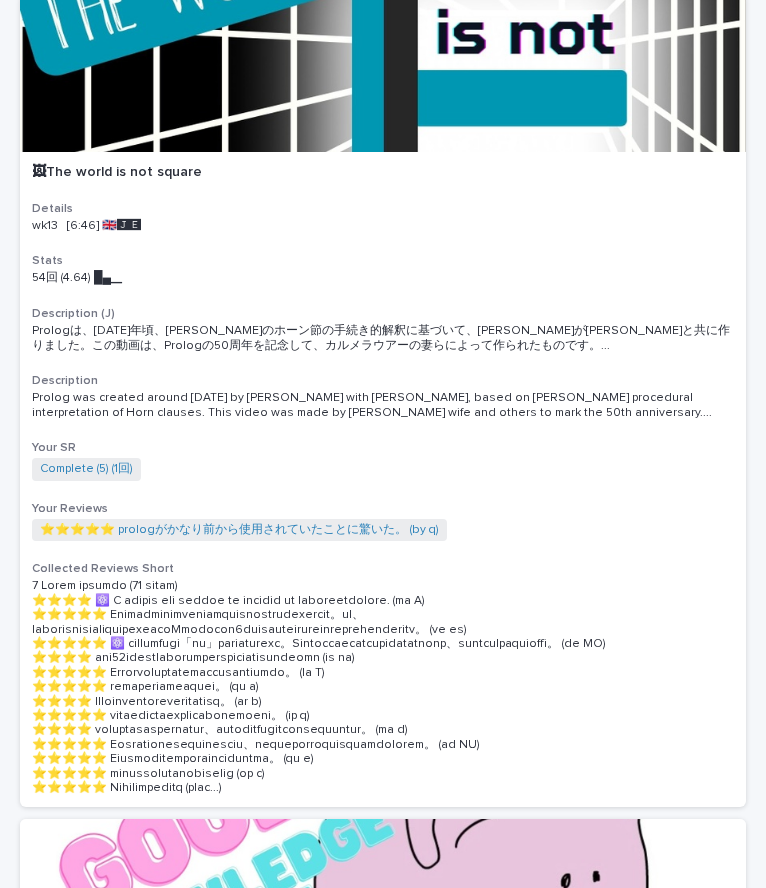 scroll, scrollTop: 1866, scrollLeft: 0, axis: vertical 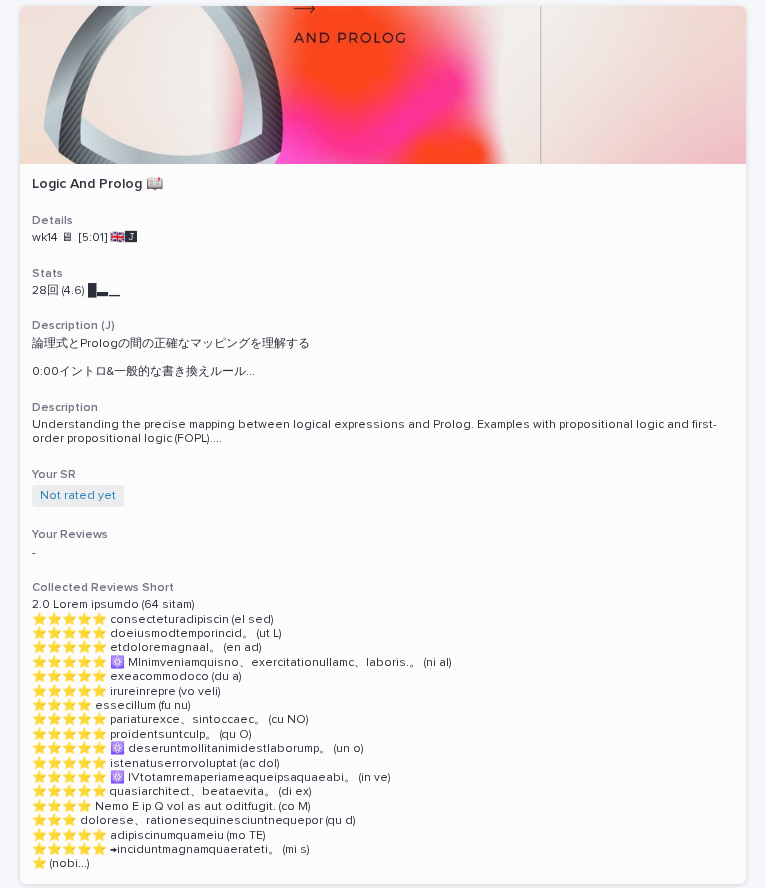 click on "Logic And Prolog 📖 Details wk14 🖥  [5:01] 🇬🇧🅹️ Stats 28回 (4.6) █▃▁　　 Description (J) 論理式とPrologの間の正確なマッピングを理解する
0:00イントロ&一般的な書き換えルール ... Description Understanding the precise mapping between logical expressions and Prolog. Examples with propositional logic and first-order propositional logic (FOPL).
... Your SR Not rated yet   + 0 Your Reviews - Collected Reviews Short" at bounding box center [383, 524] 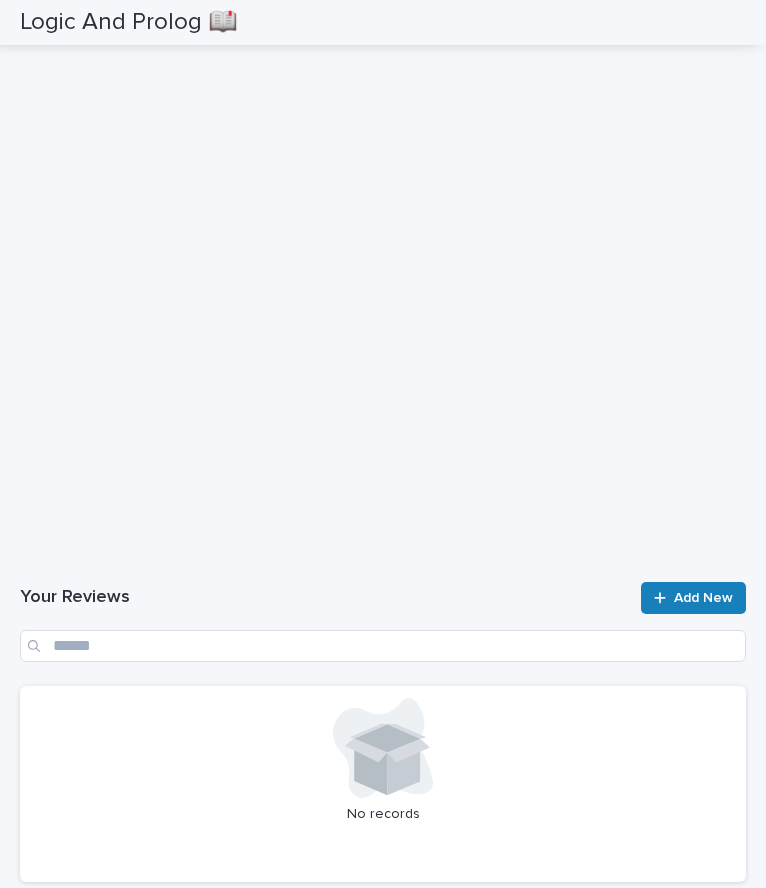 scroll, scrollTop: 2234, scrollLeft: 0, axis: vertical 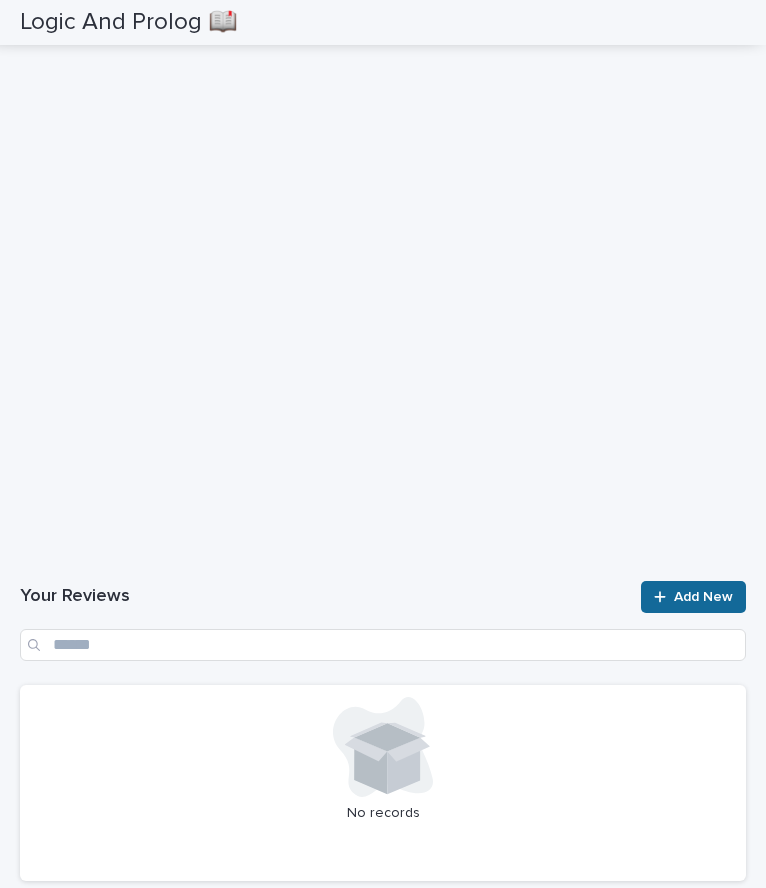 click at bounding box center [664, 597] 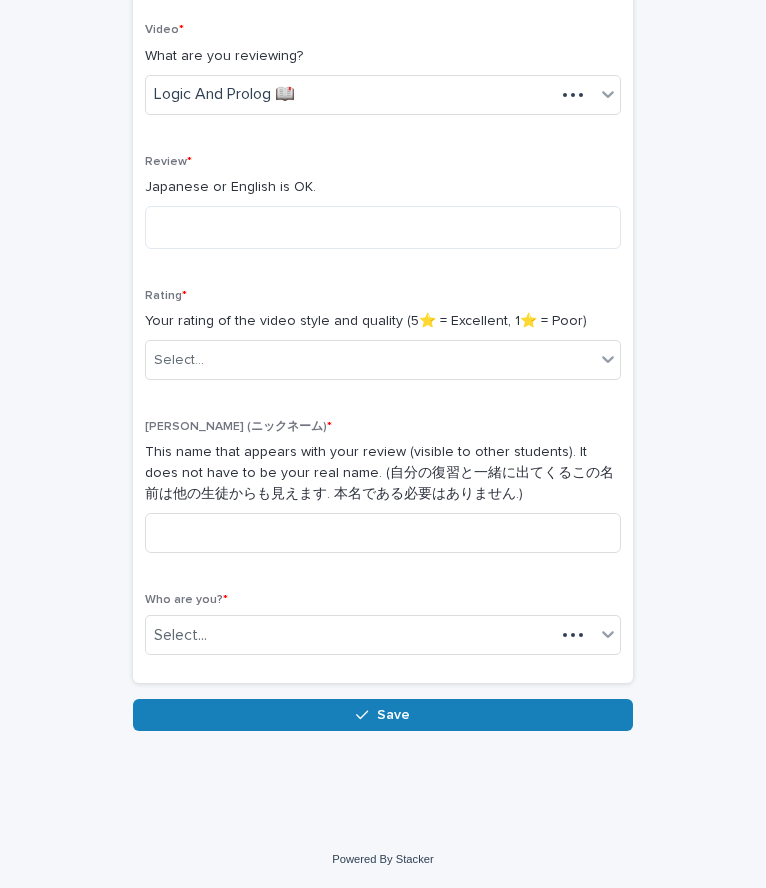 scroll, scrollTop: 321, scrollLeft: 0, axis: vertical 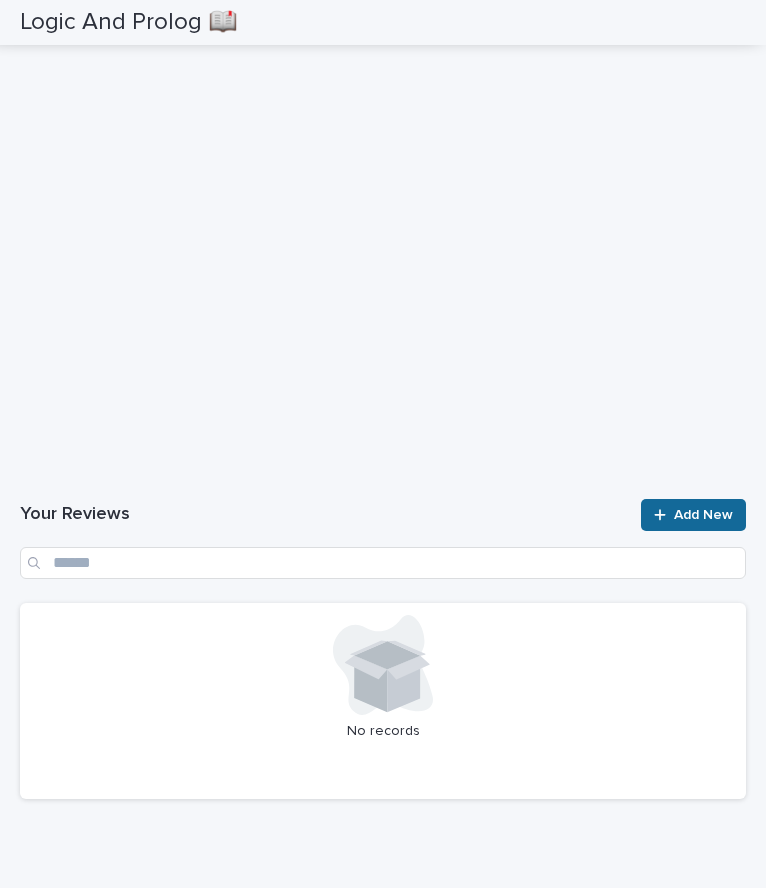 click 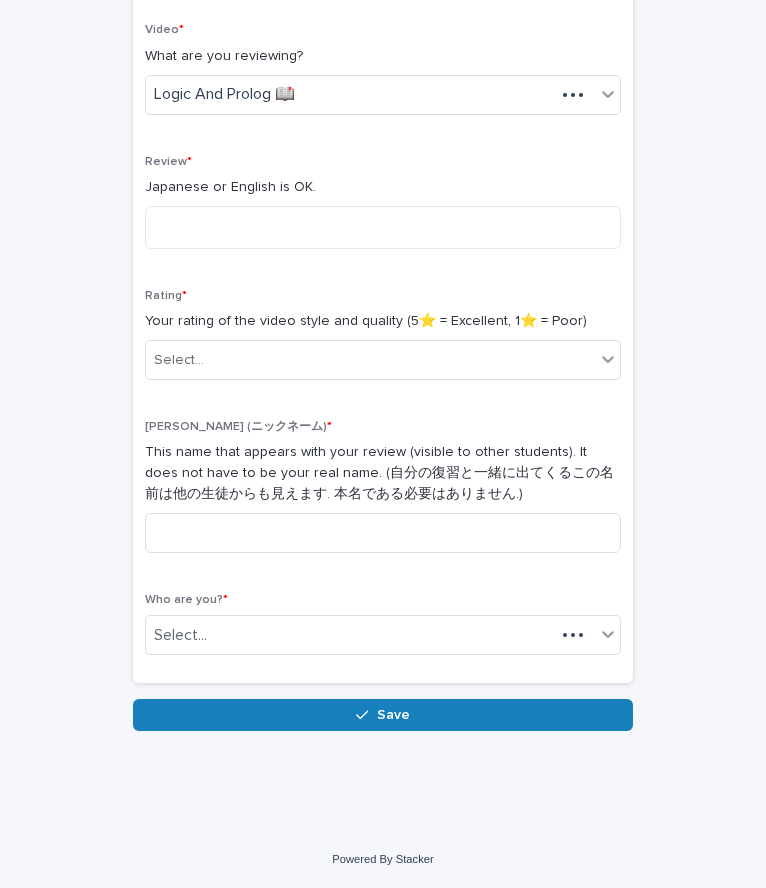 scroll, scrollTop: 321, scrollLeft: 0, axis: vertical 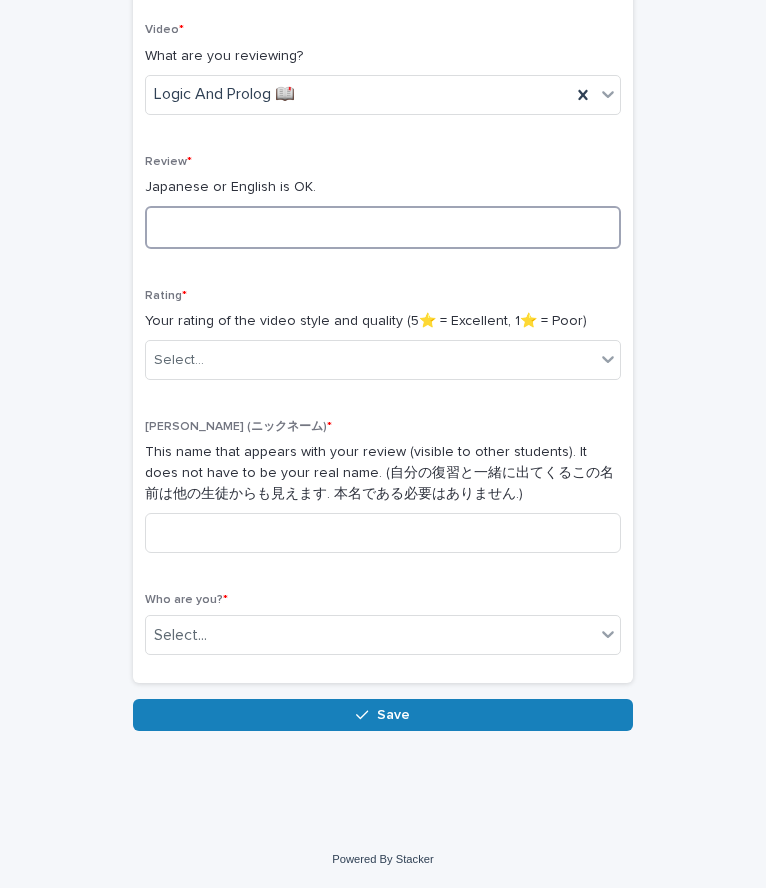 click at bounding box center [383, 227] 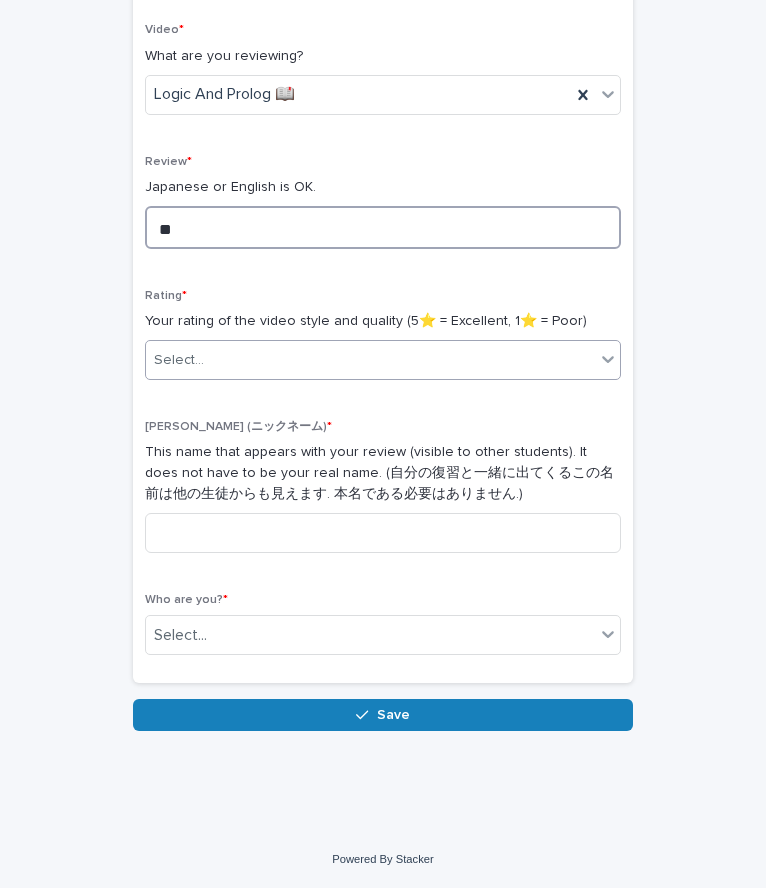 type on "*" 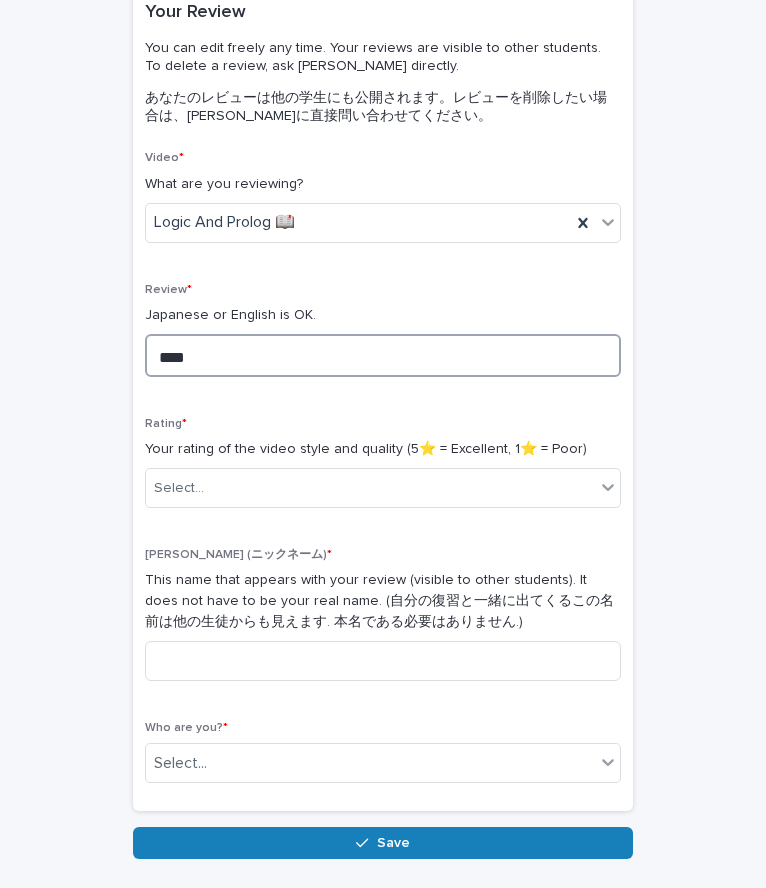 scroll, scrollTop: 190, scrollLeft: 0, axis: vertical 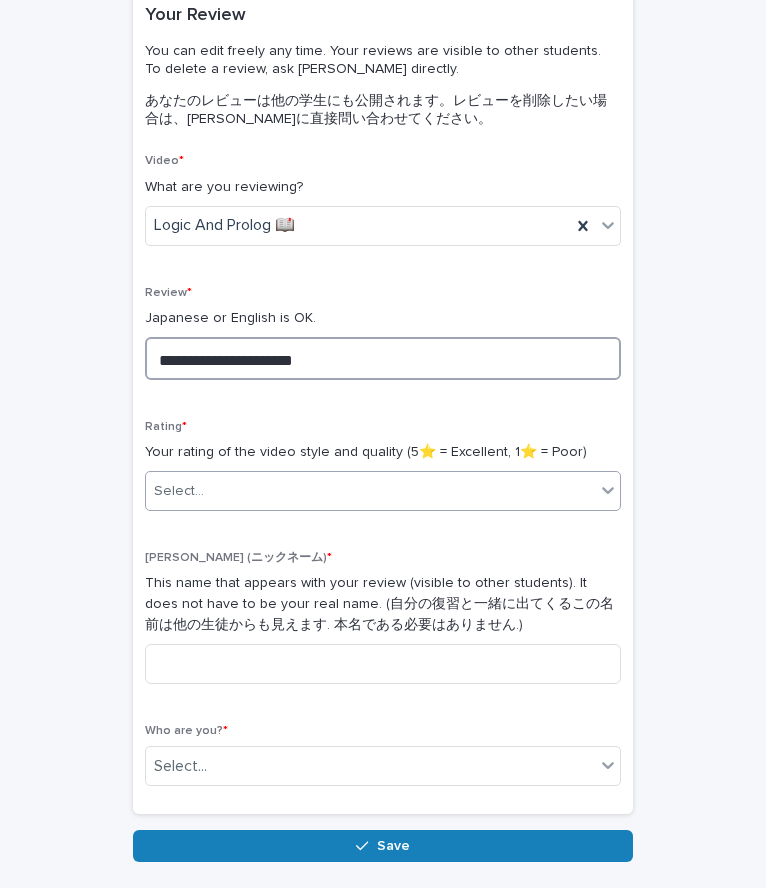 type on "**********" 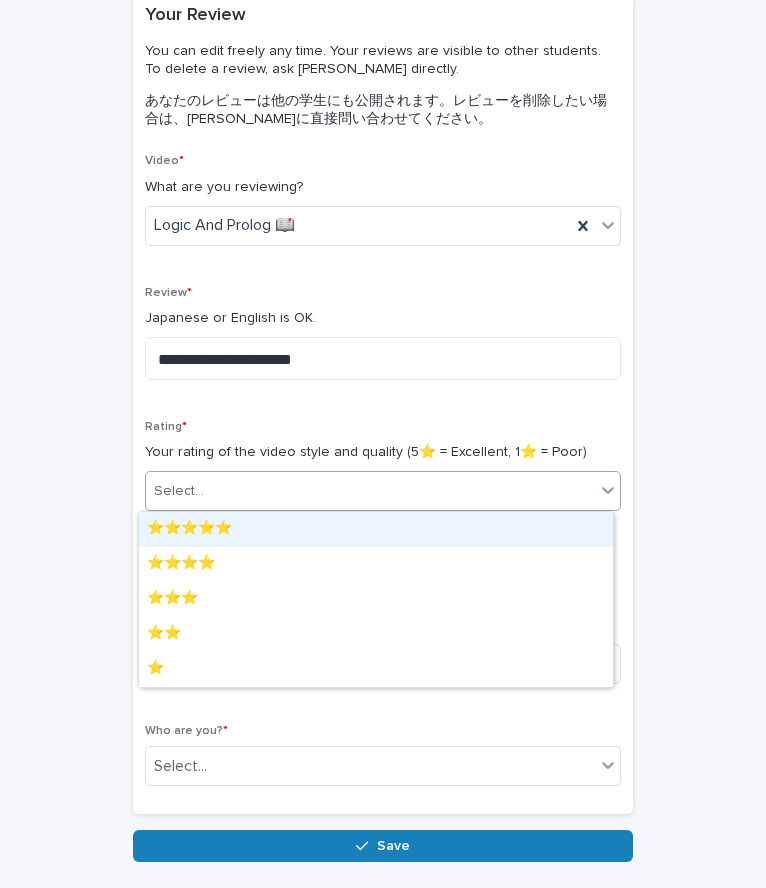 click on "Select..." at bounding box center [370, 491] 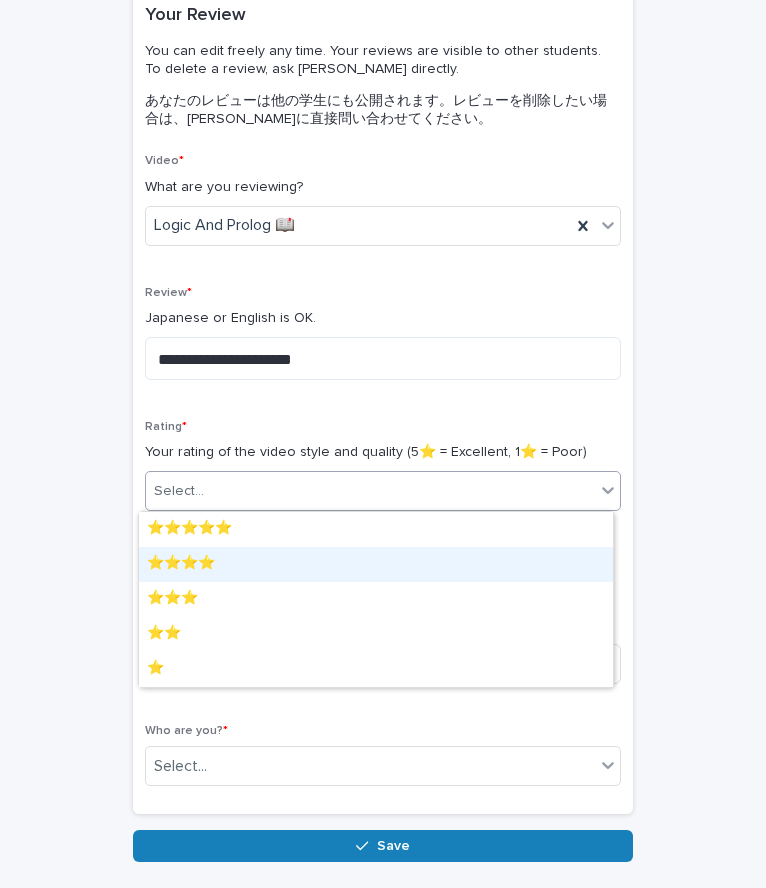 click on "⭐️⭐️⭐️⭐️" at bounding box center (376, 564) 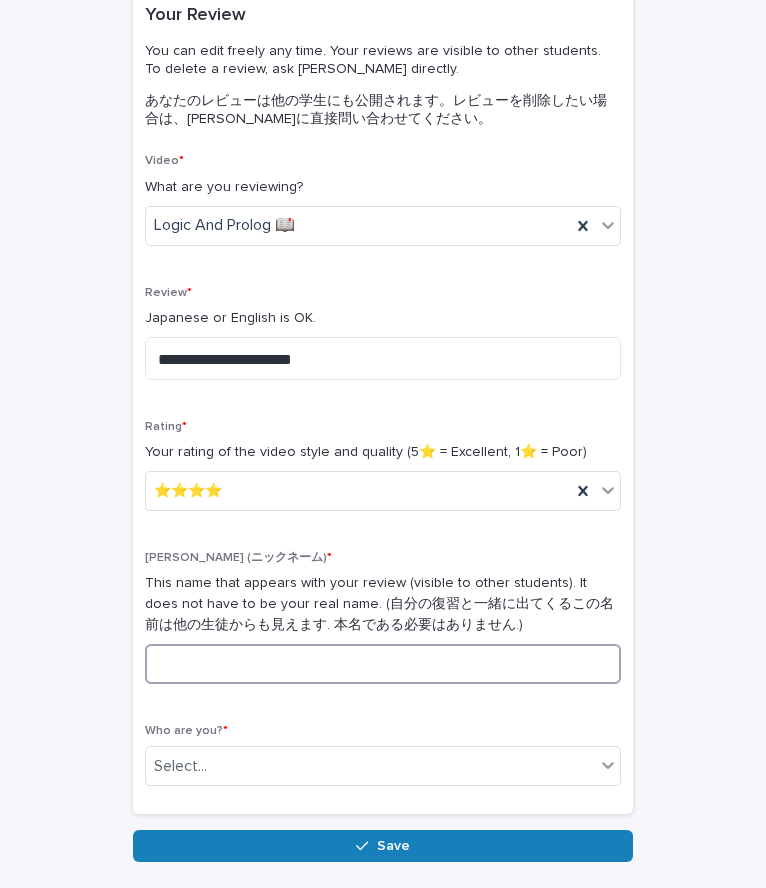 click at bounding box center [383, 664] 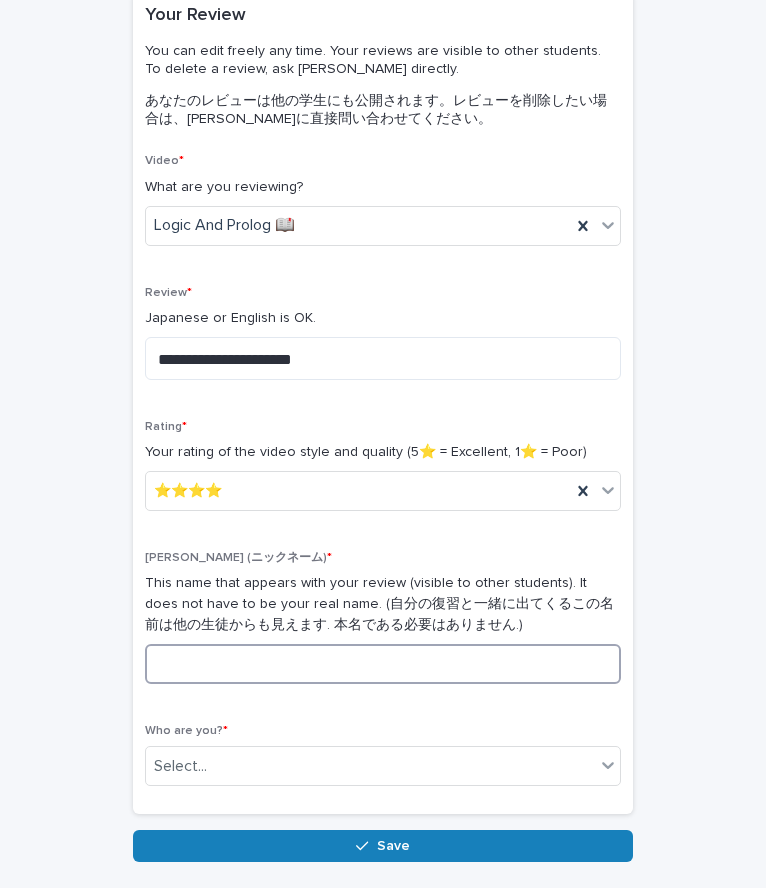 type on "*" 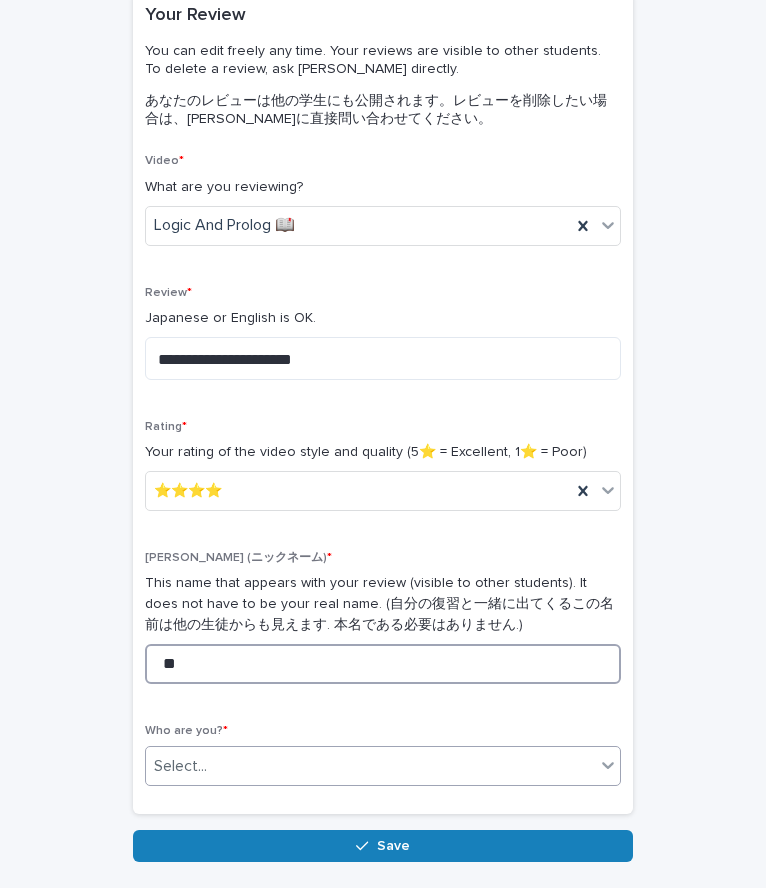 type on "**" 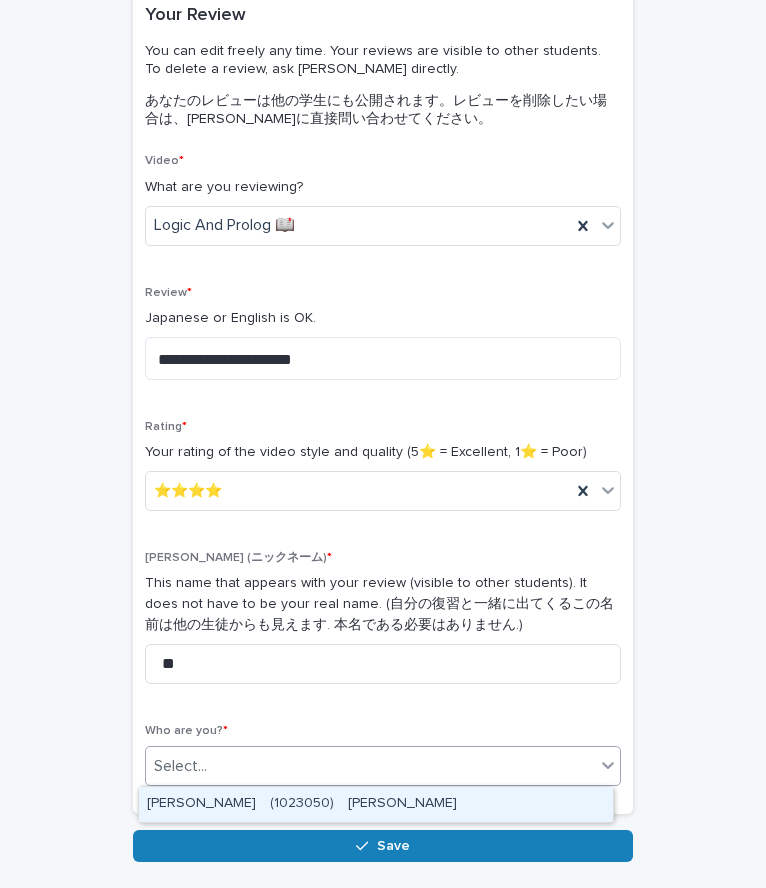 click on "Select..." at bounding box center (370, 766) 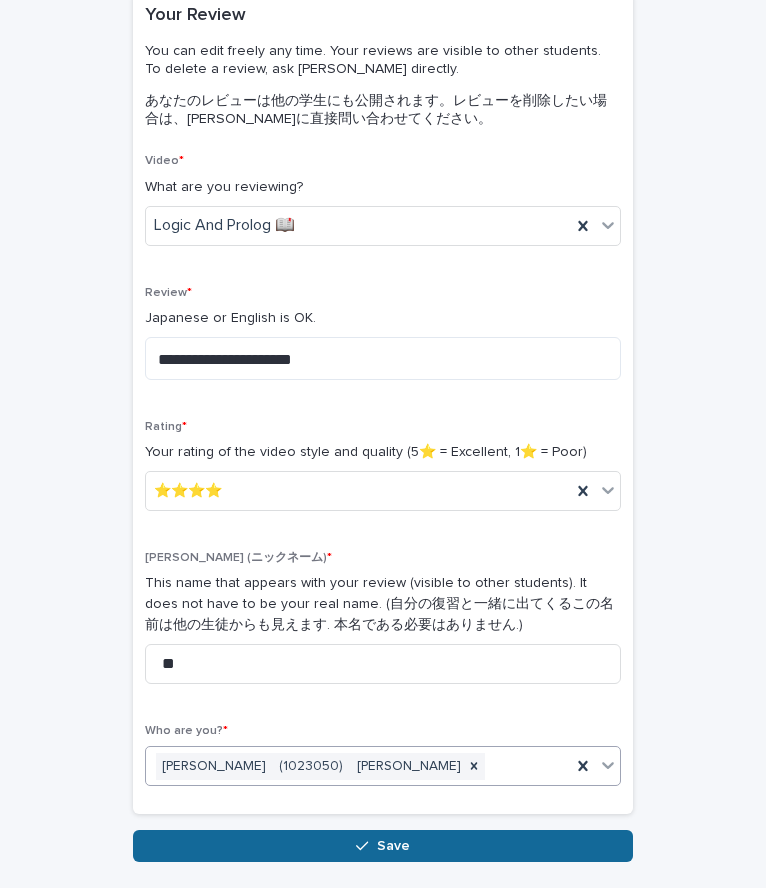 click on "Save" at bounding box center [383, 846] 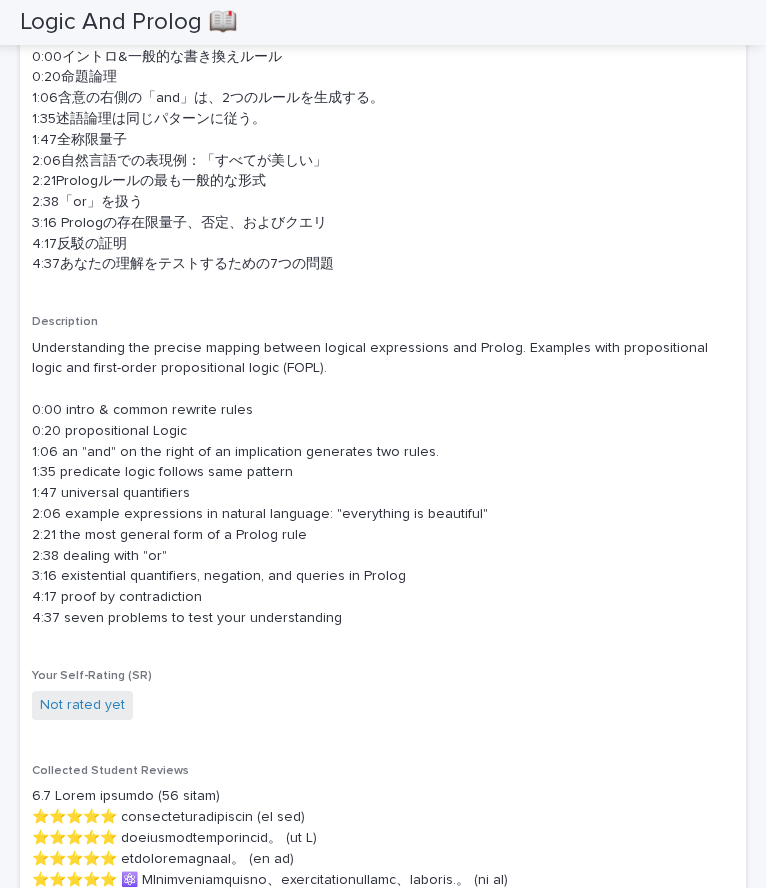 scroll, scrollTop: 696, scrollLeft: 0, axis: vertical 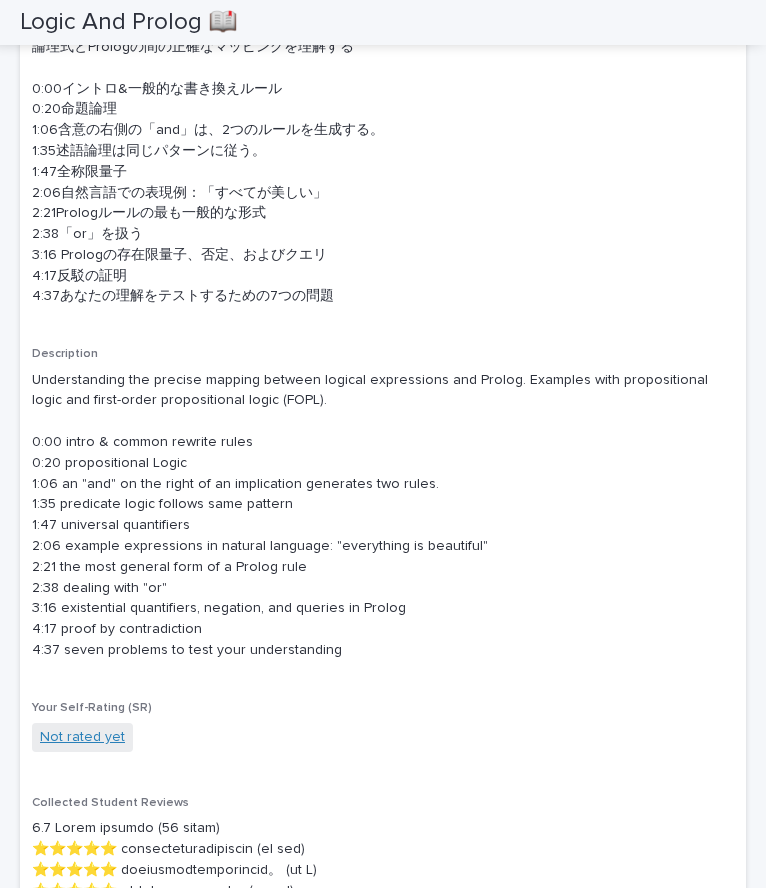 click on "Not rated yet" at bounding box center (82, 737) 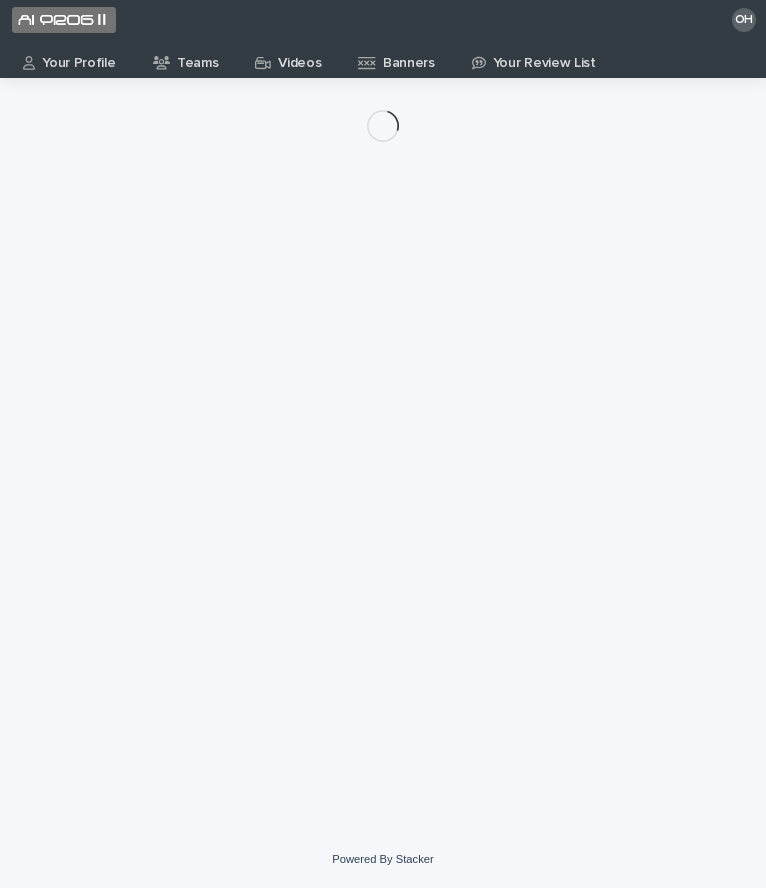 scroll, scrollTop: 0, scrollLeft: 0, axis: both 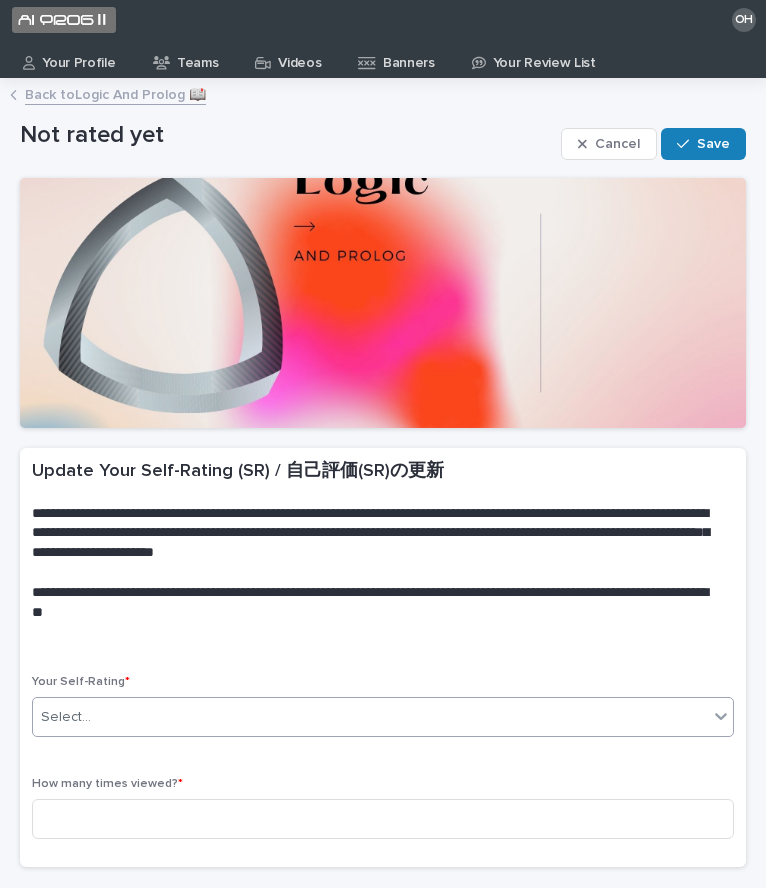click on "Select..." at bounding box center [370, 717] 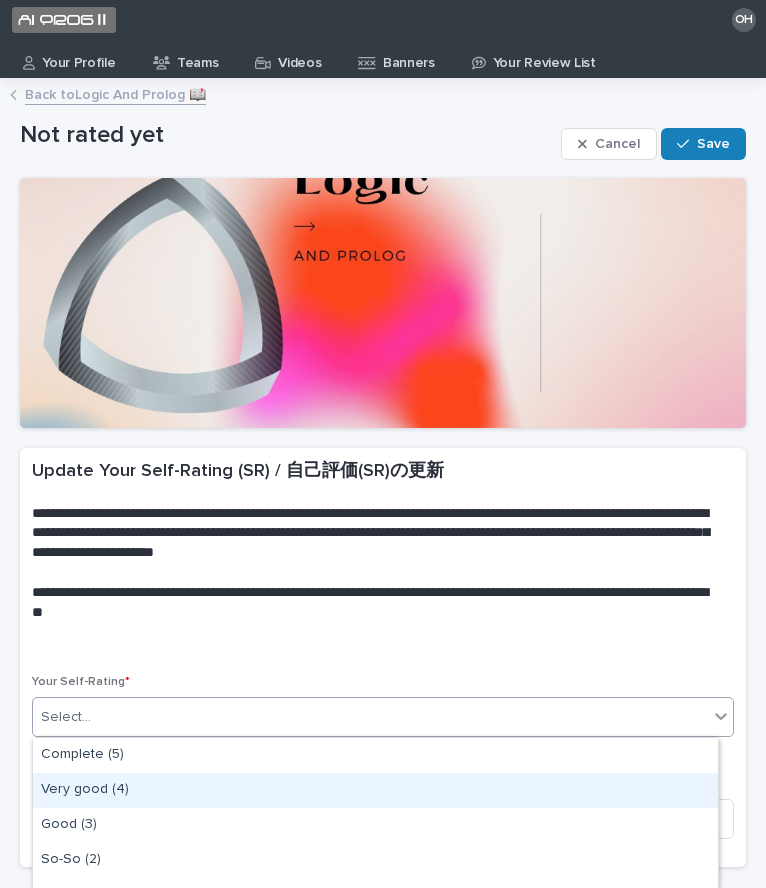 click on "Very good (4)" at bounding box center [375, 790] 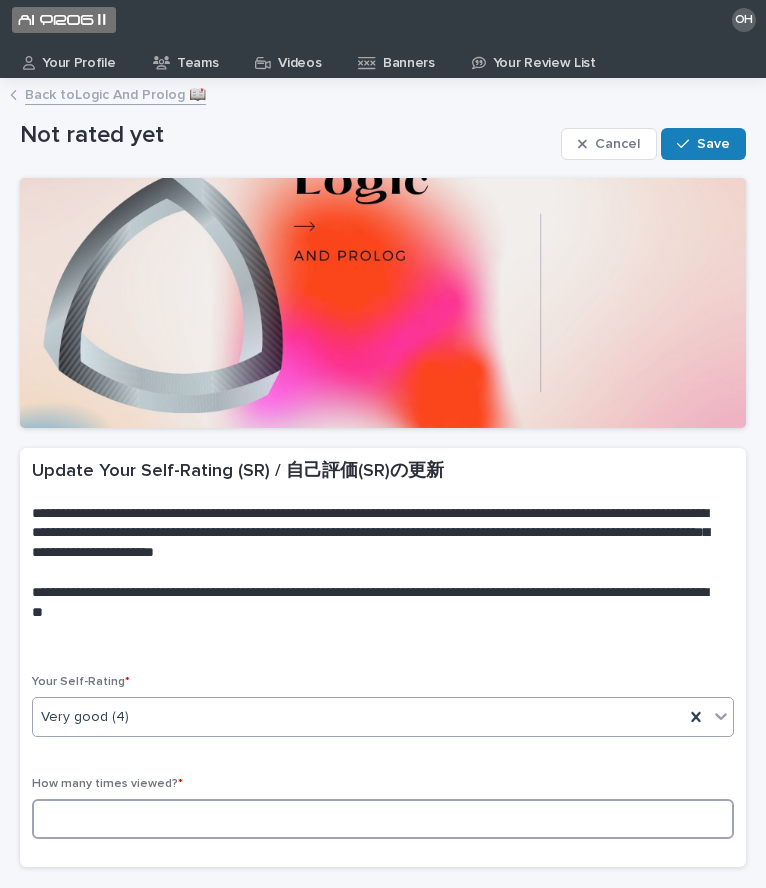 click at bounding box center (383, 819) 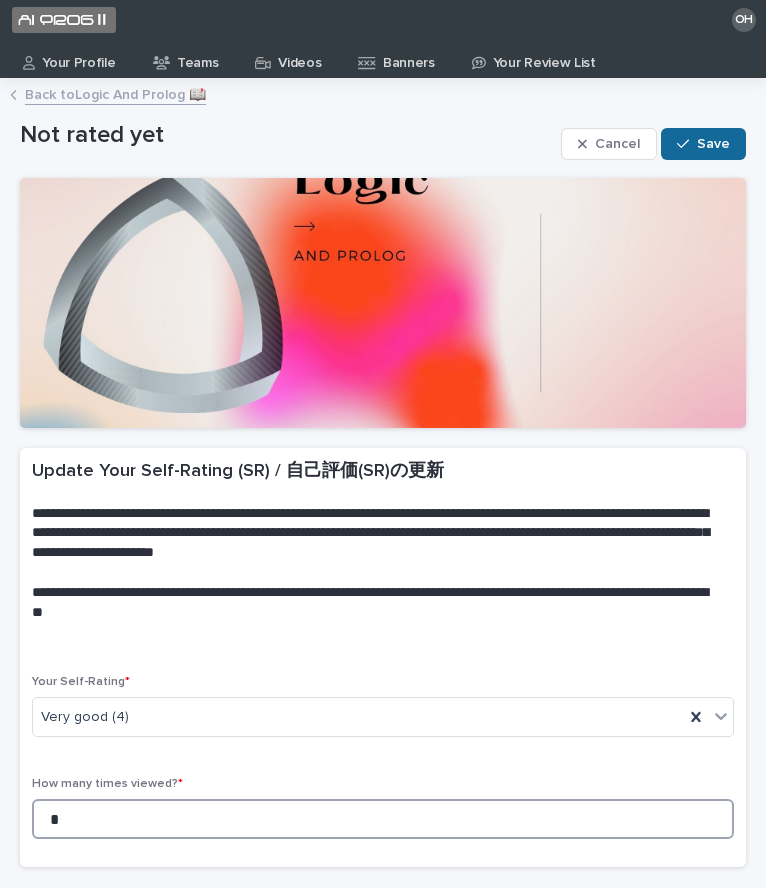 type on "*" 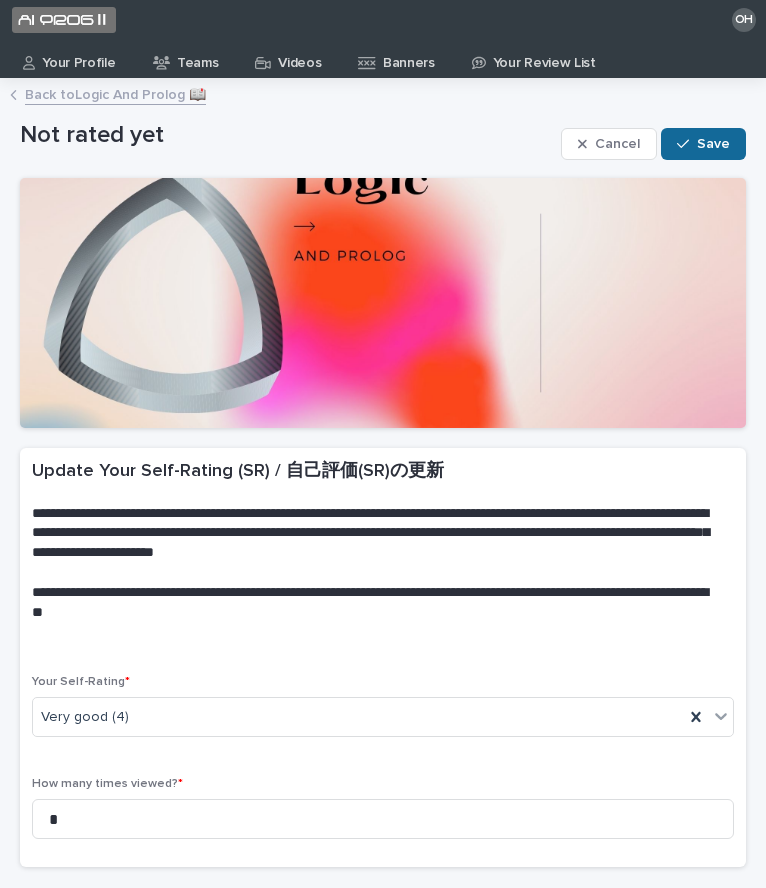 click on "Save" at bounding box center (703, 144) 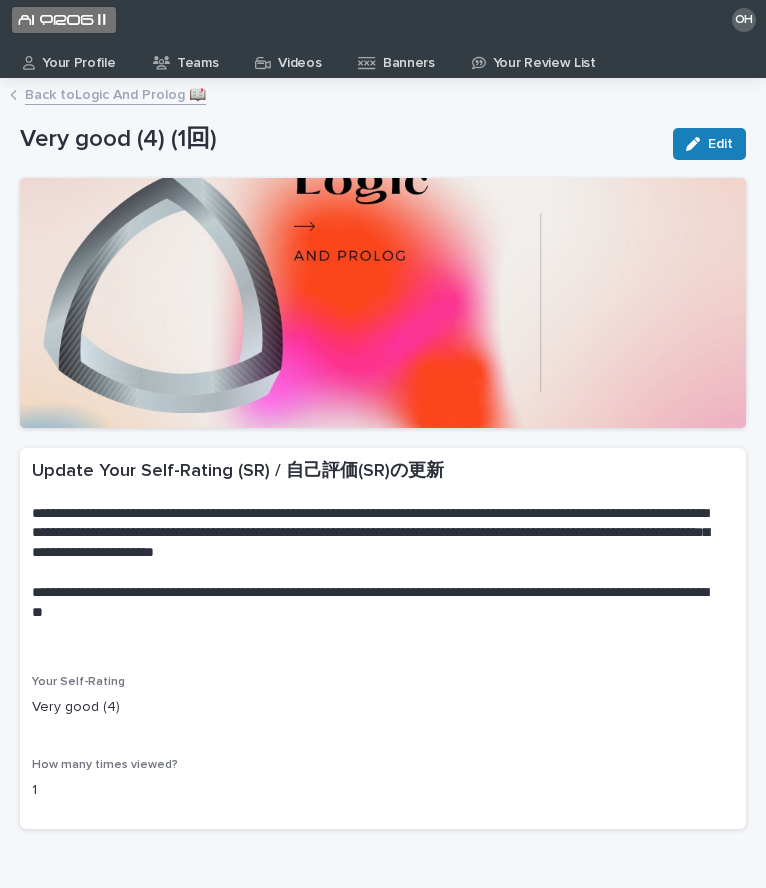 click on "Videos" at bounding box center [299, 56] 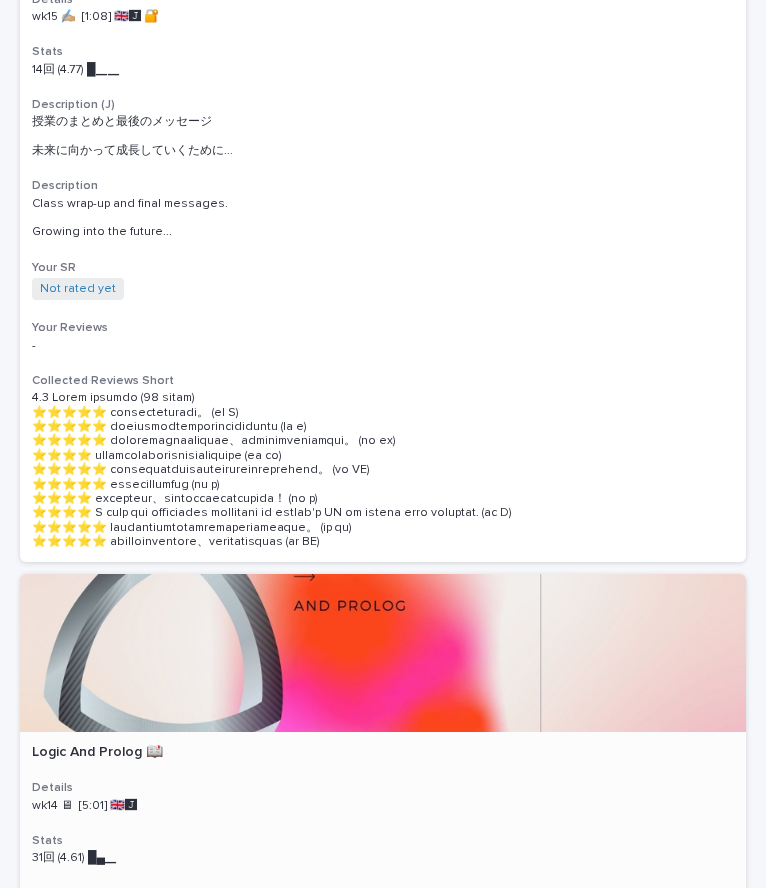 scroll, scrollTop: 0, scrollLeft: 0, axis: both 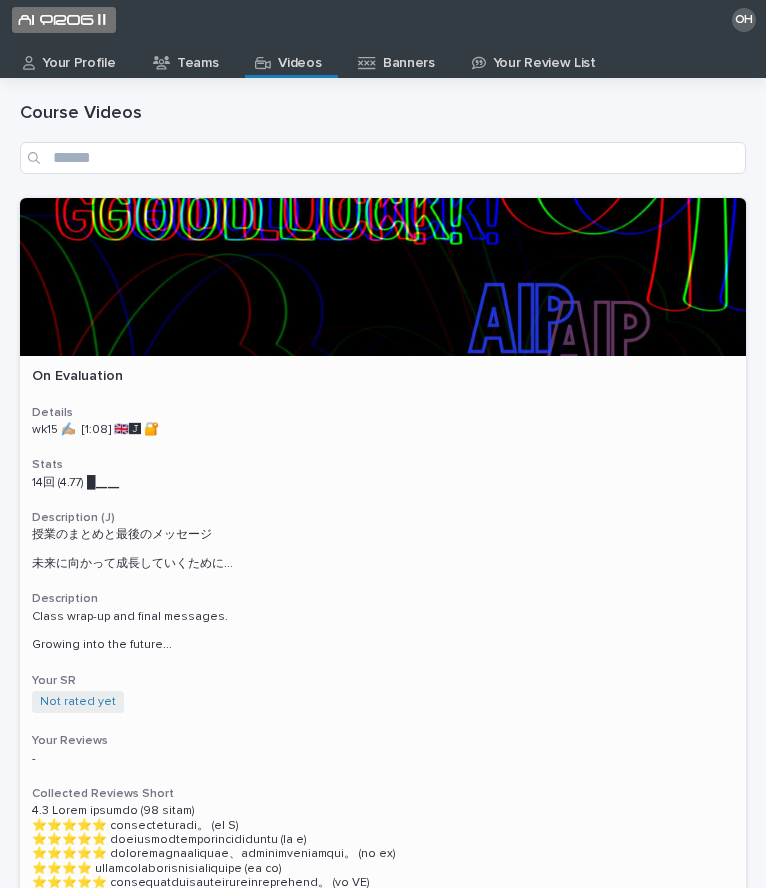 click on "14回 (4.77) █▁▁" at bounding box center [383, 481] 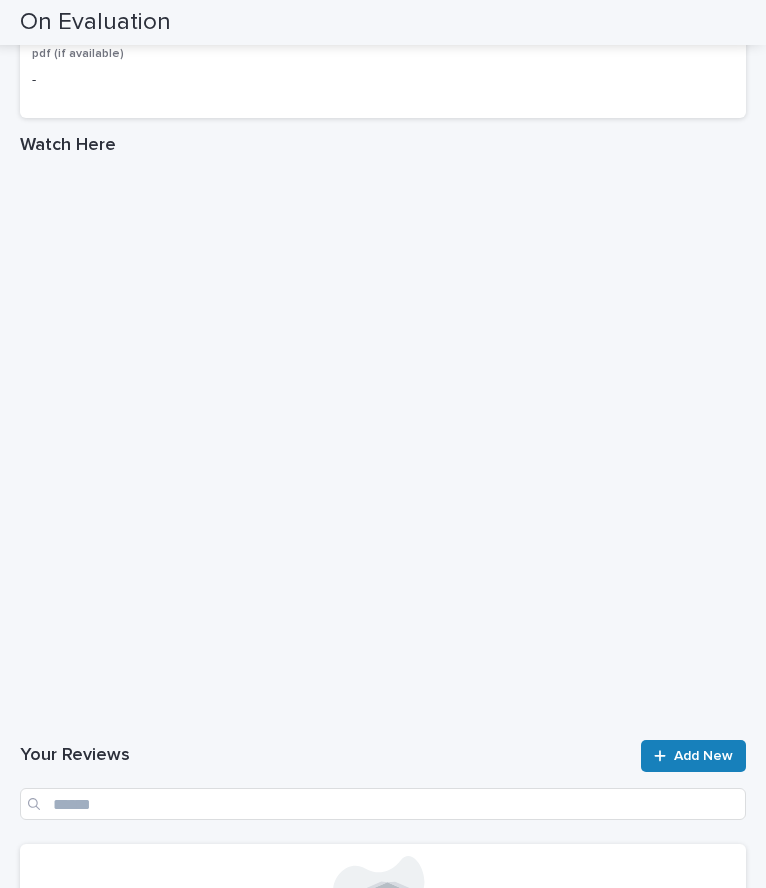 scroll, scrollTop: 1387, scrollLeft: 0, axis: vertical 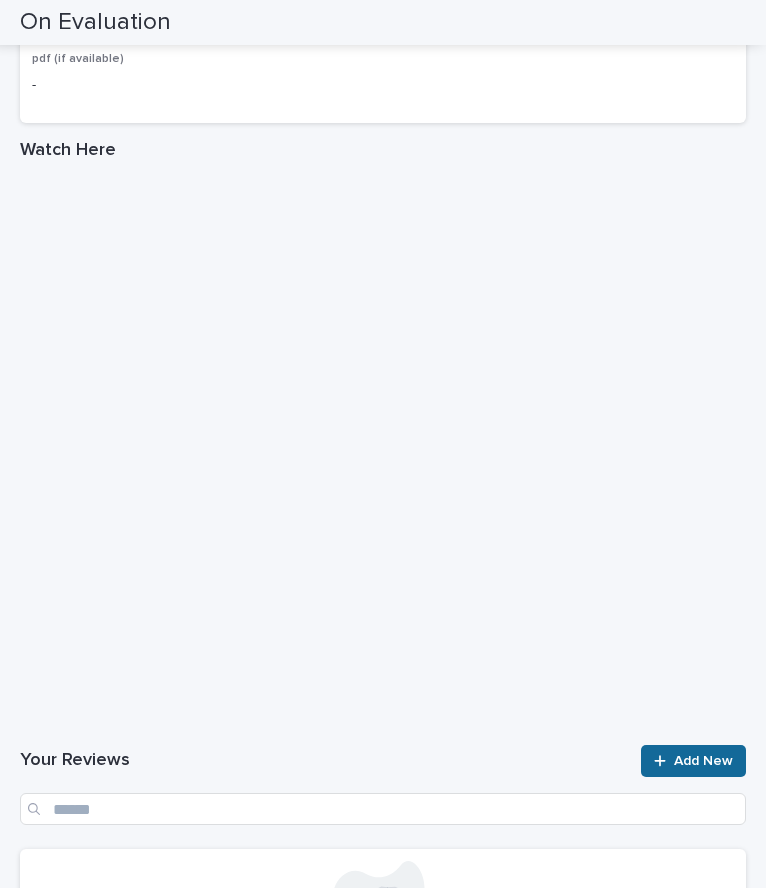 click on "Add New" at bounding box center (693, 761) 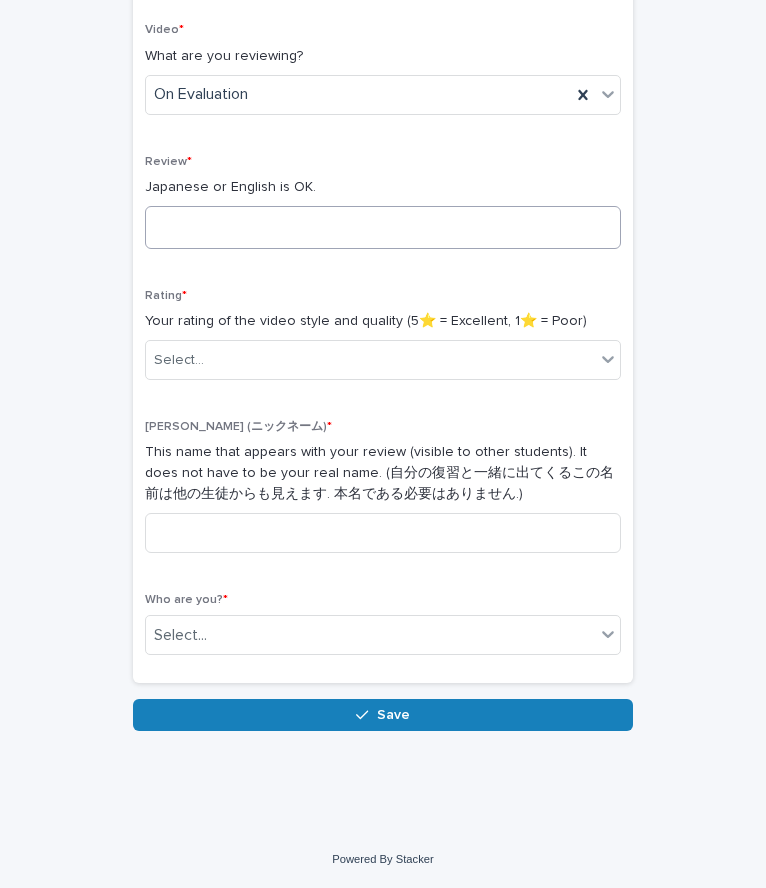 scroll, scrollTop: 200, scrollLeft: 0, axis: vertical 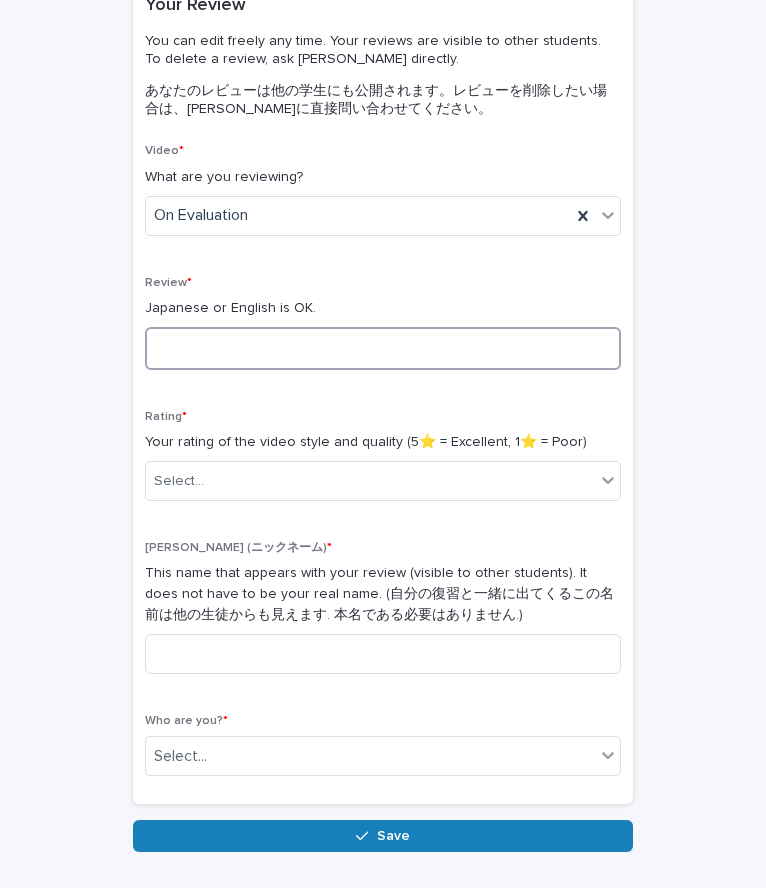 click at bounding box center [383, 348] 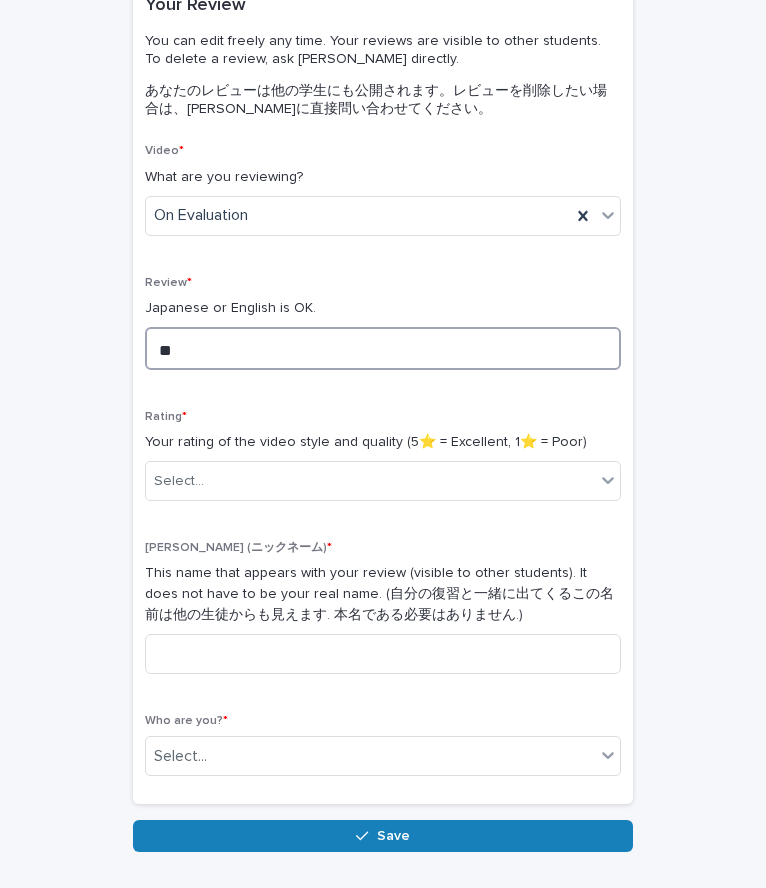 type on "*" 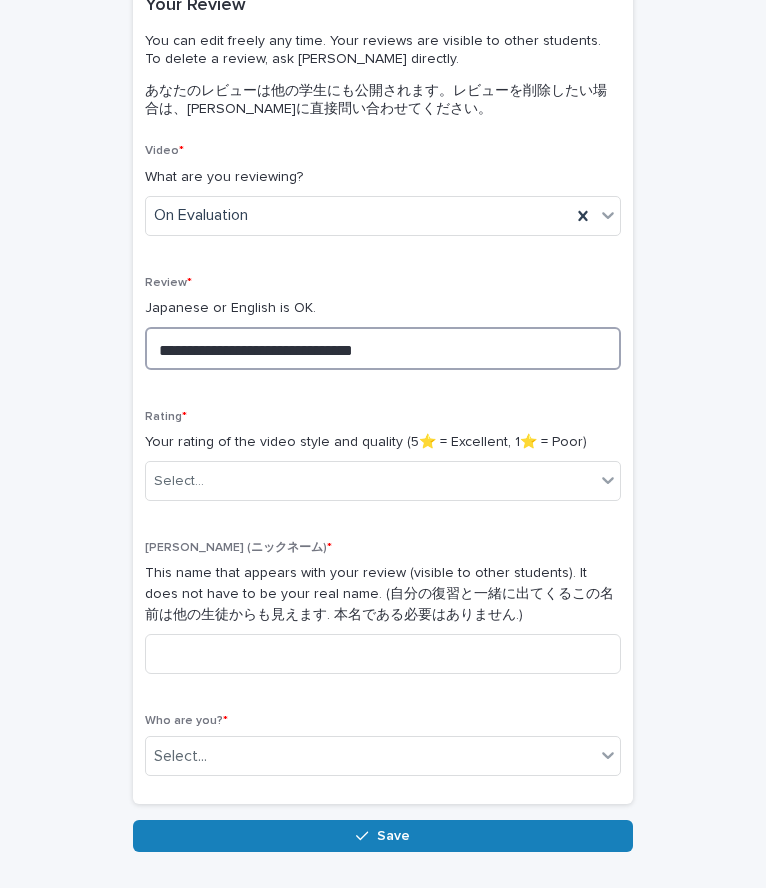 click on "**********" at bounding box center (383, 348) 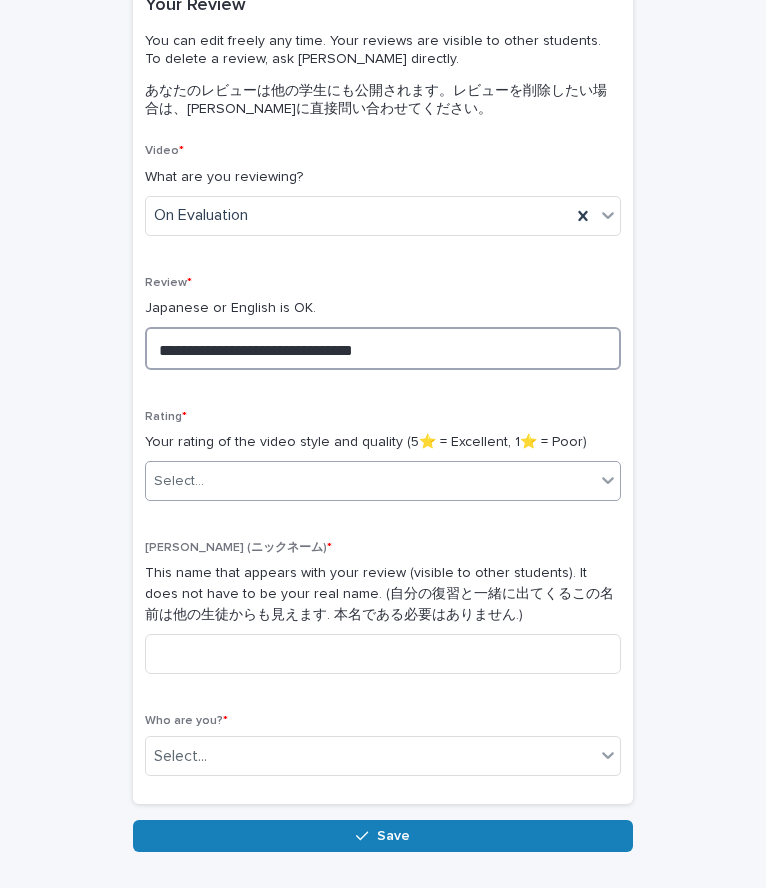 type on "**********" 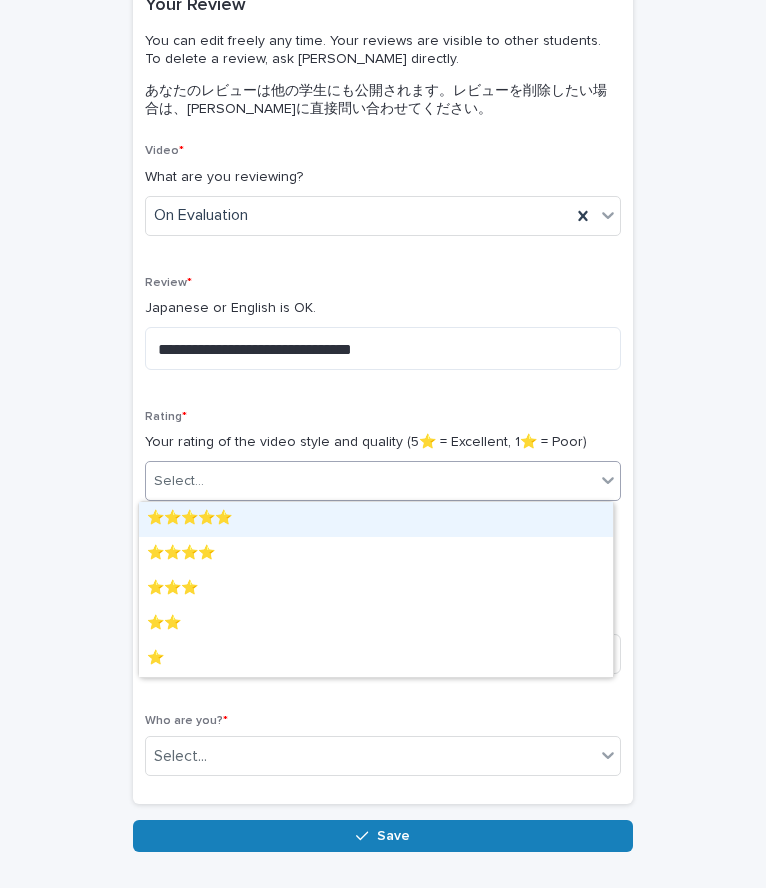 click on "Select..." at bounding box center [370, 481] 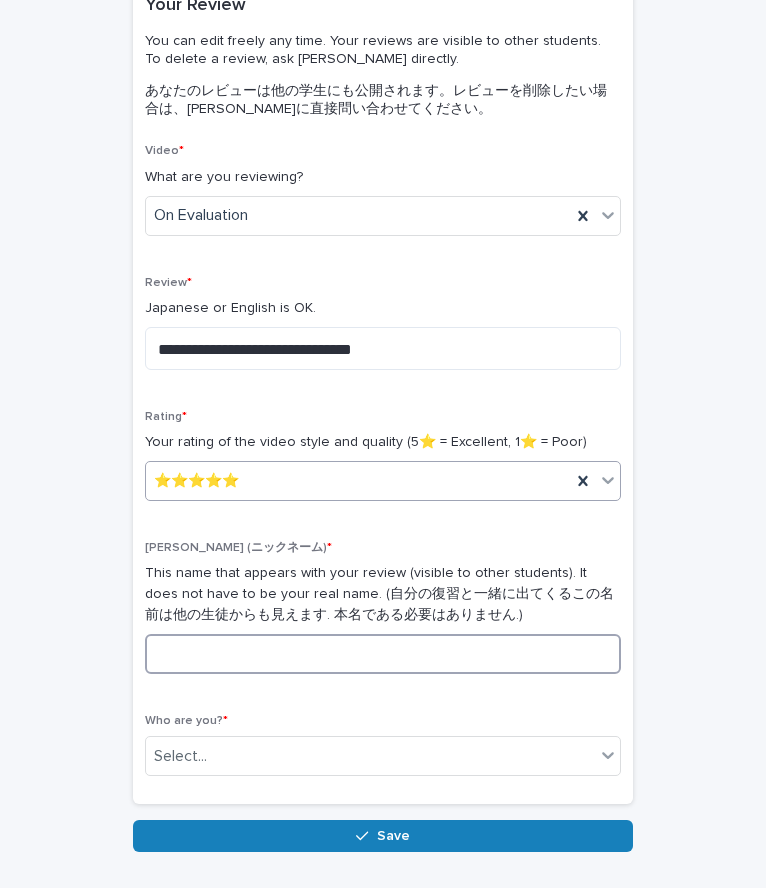 click at bounding box center [383, 654] 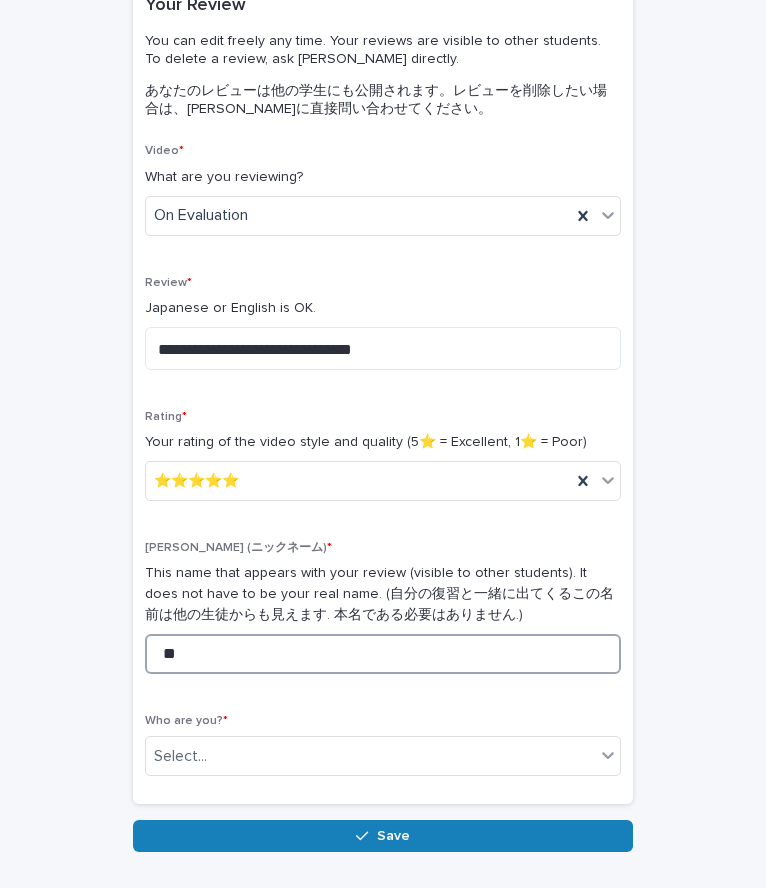 type on "*" 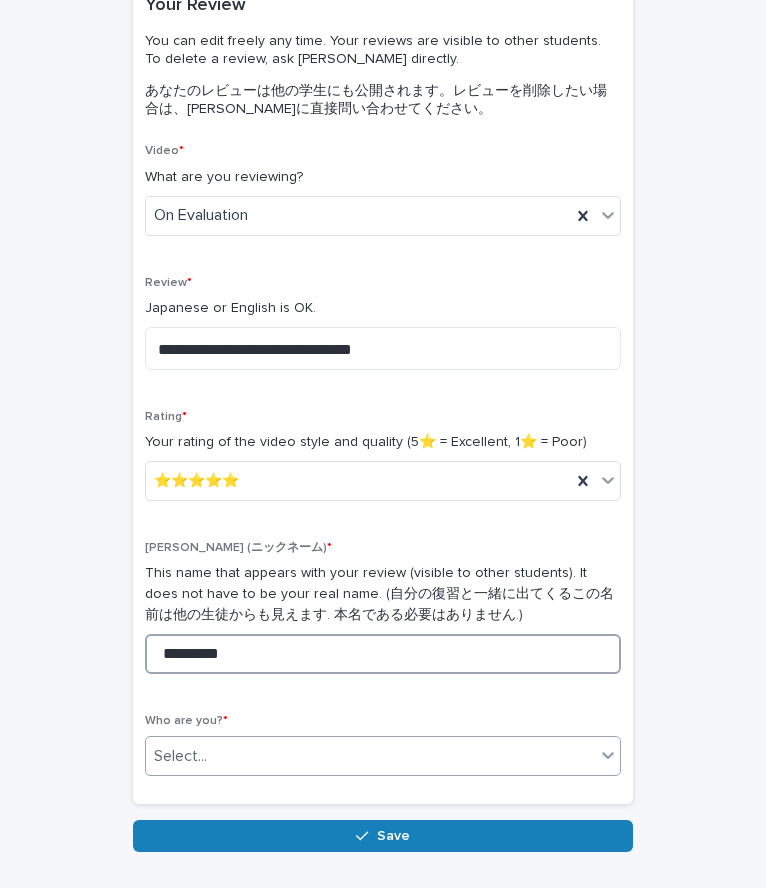 type on "*********" 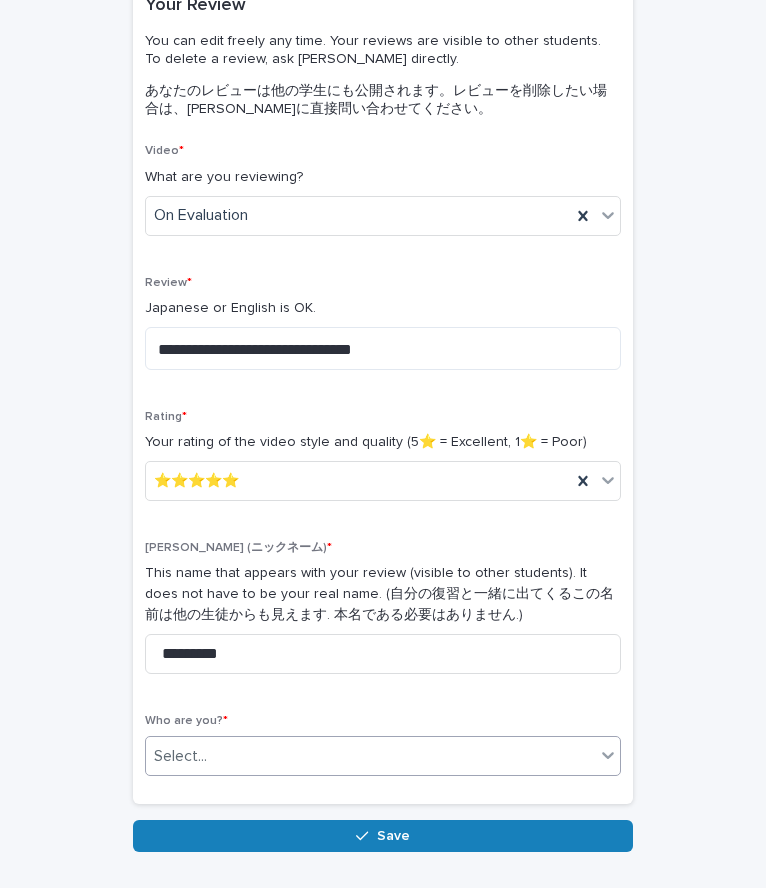 click on "Select..." at bounding box center (370, 756) 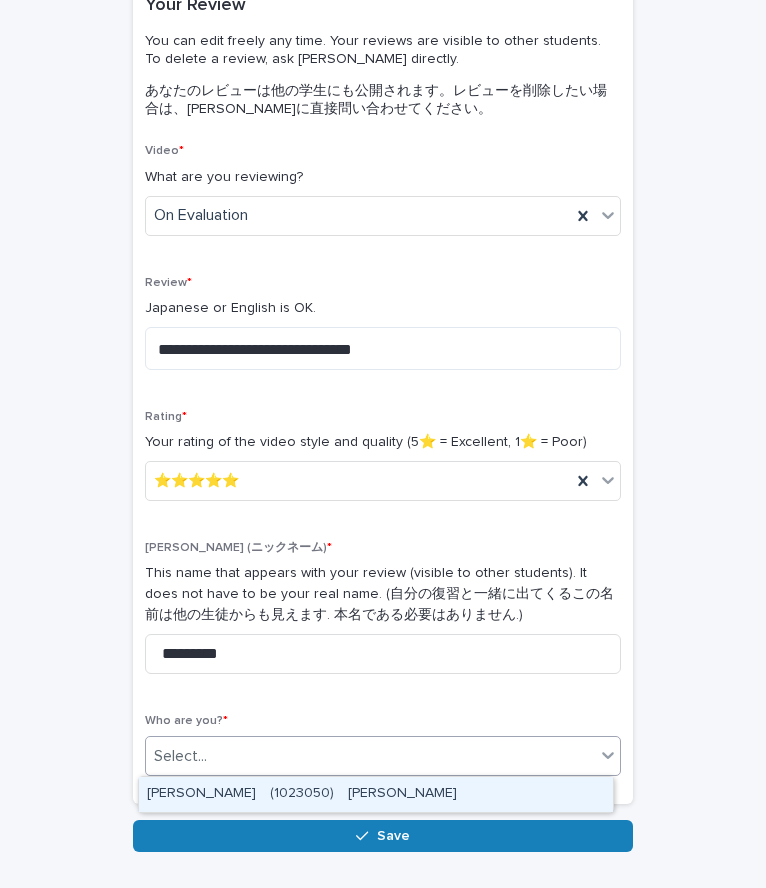 click on "[PERSON_NAME]　(1023050)　[PERSON_NAME]" at bounding box center [376, 794] 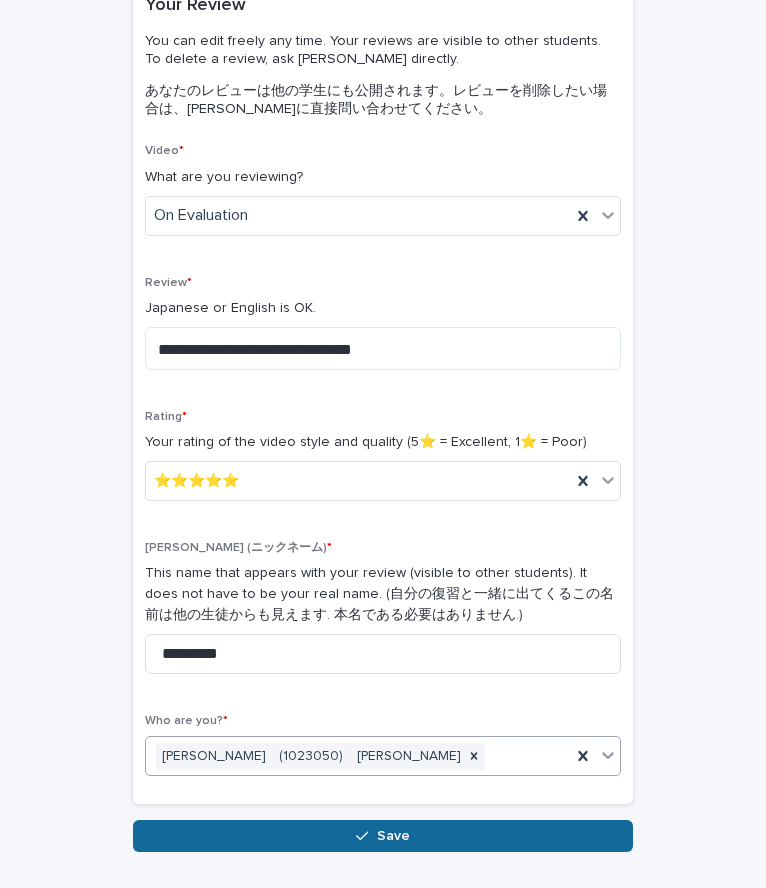 click on "Save" at bounding box center [383, 836] 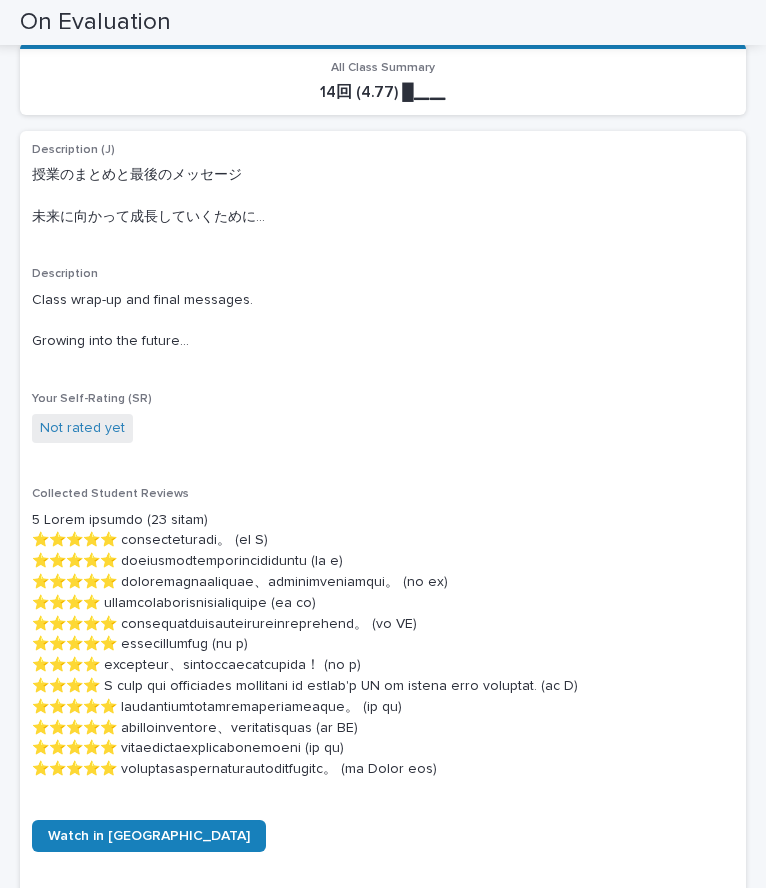 scroll, scrollTop: 566, scrollLeft: 0, axis: vertical 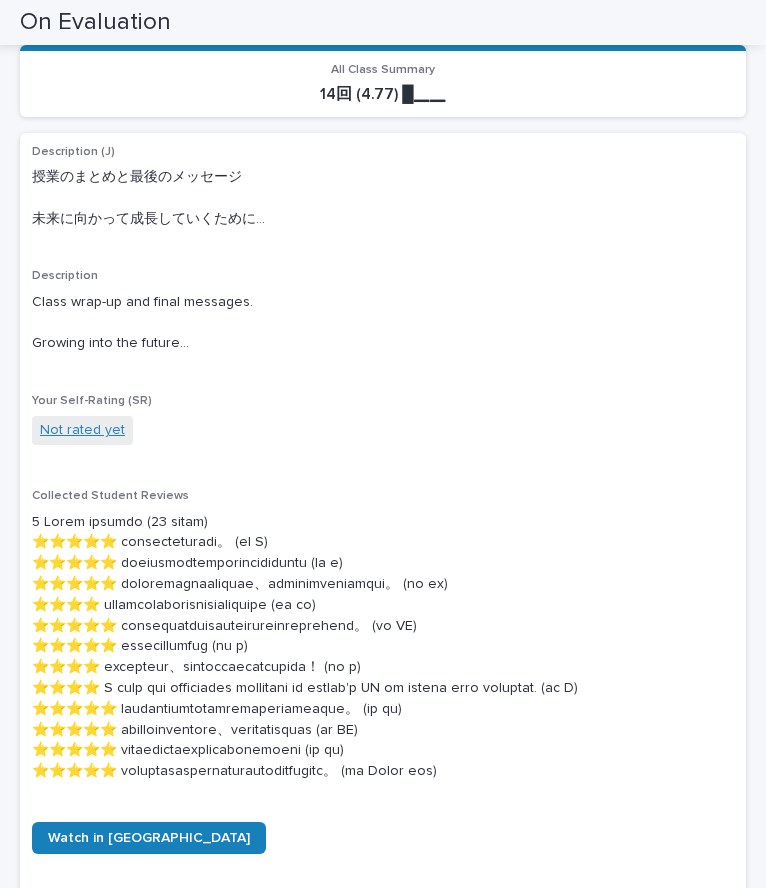 click on "Not rated yet" at bounding box center (82, 430) 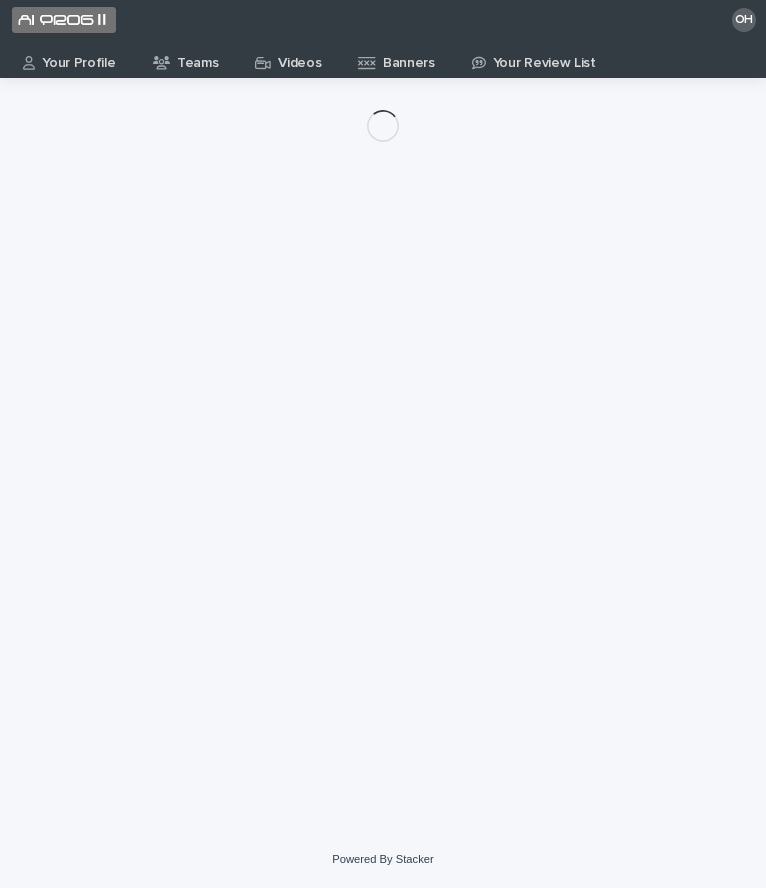 scroll, scrollTop: 0, scrollLeft: 0, axis: both 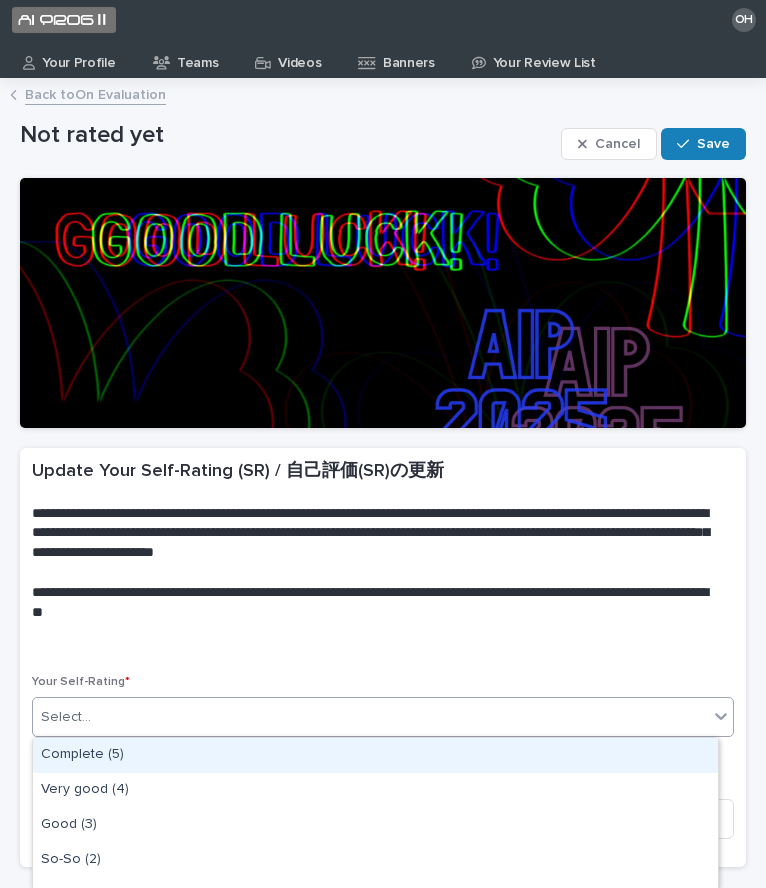 click on "Select..." at bounding box center (370, 717) 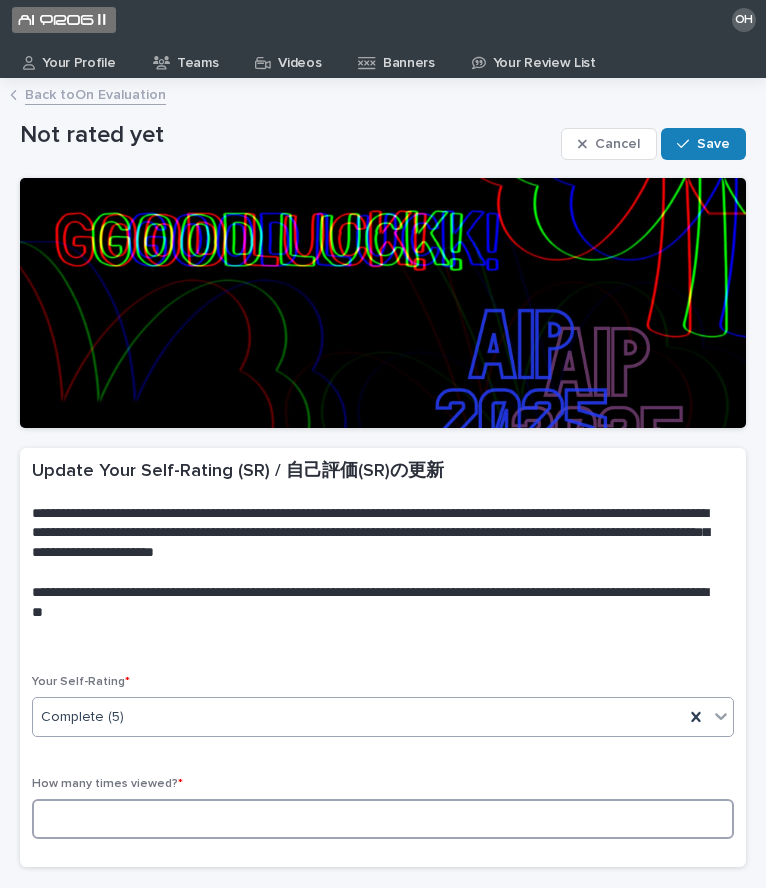 click at bounding box center [383, 819] 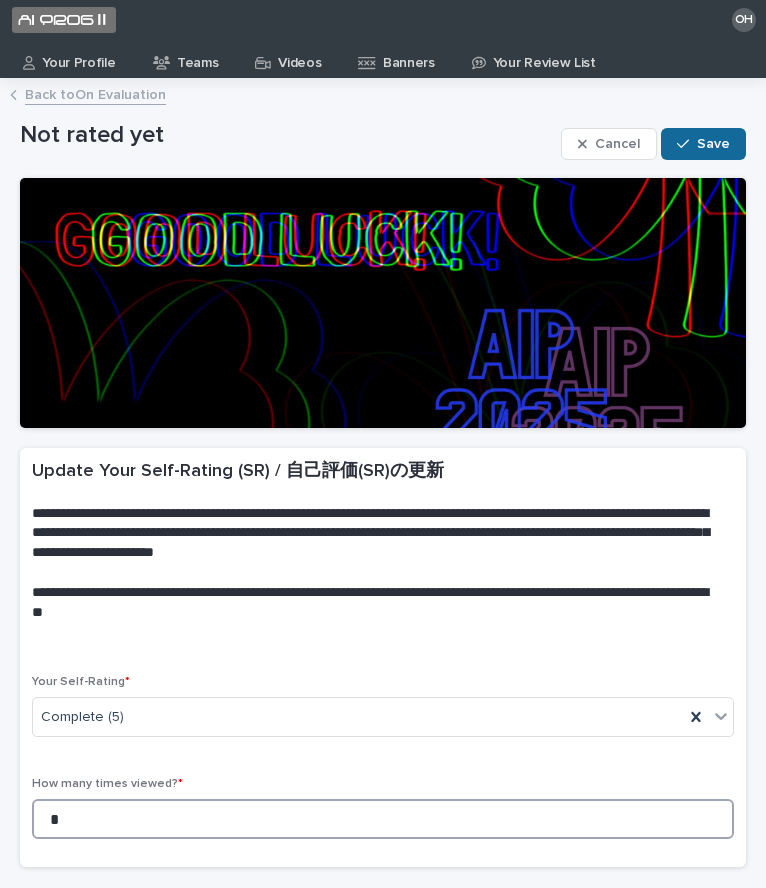 type on "*" 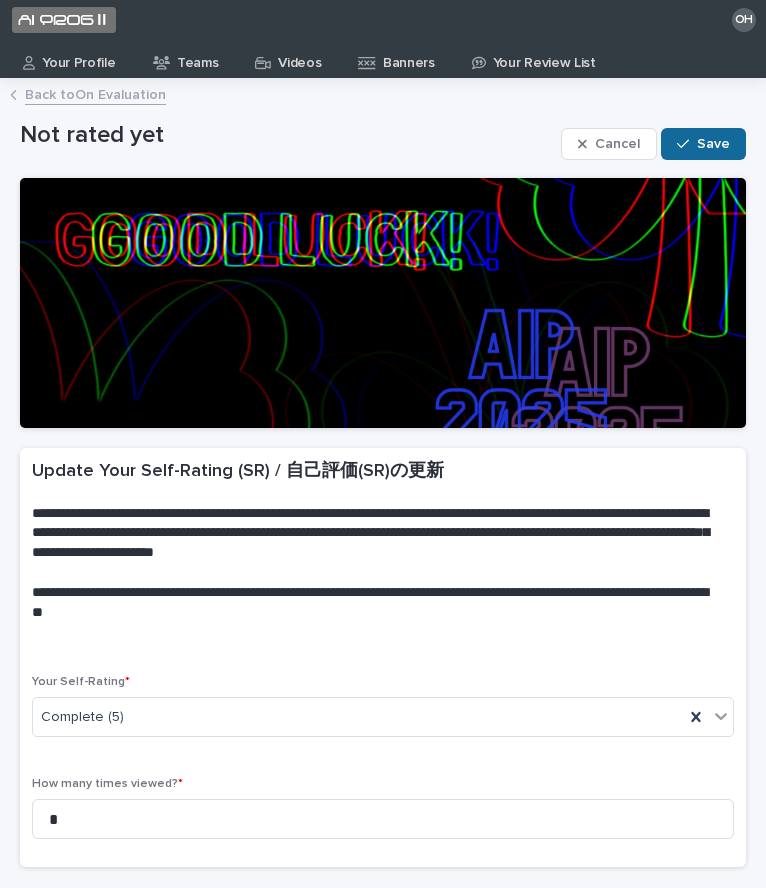 click on "Save" at bounding box center (703, 144) 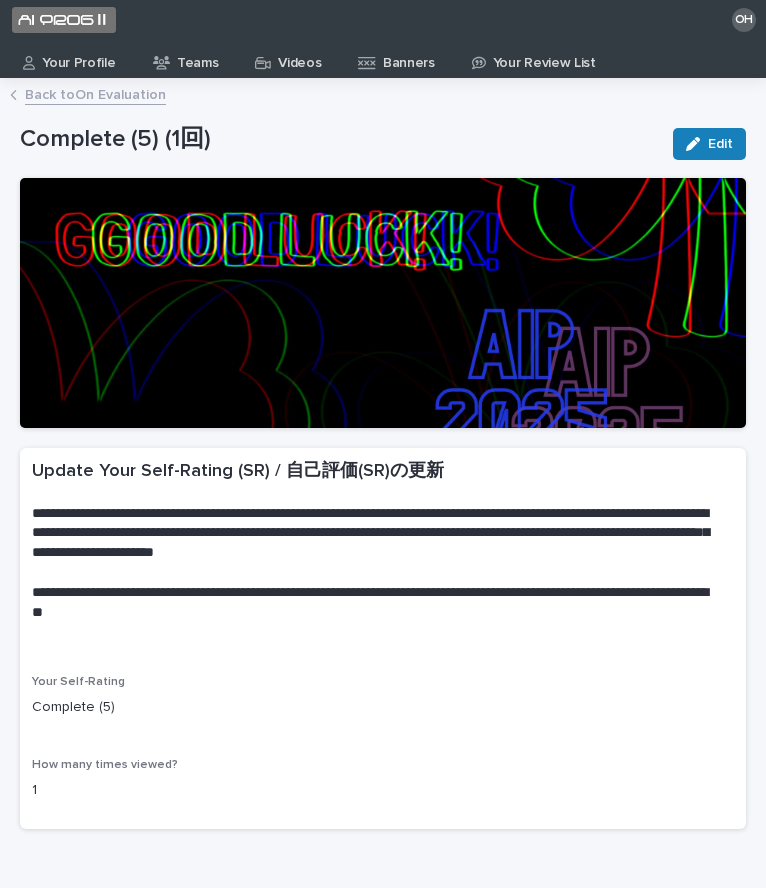 click on "Videos" at bounding box center [299, 56] 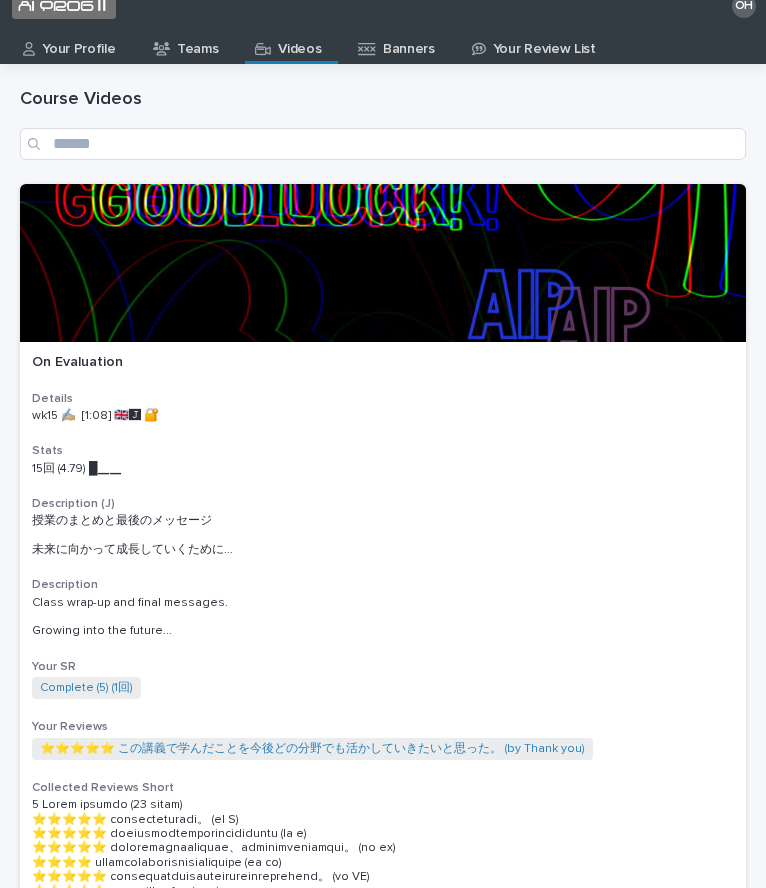 scroll, scrollTop: 0, scrollLeft: 0, axis: both 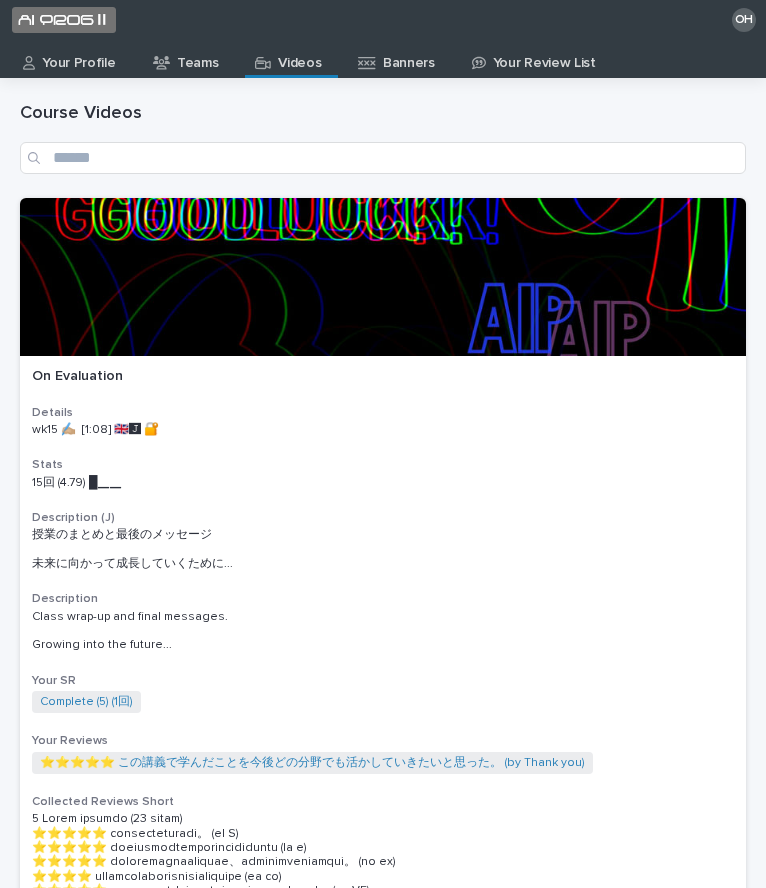 click on "Your Profile" at bounding box center [78, 56] 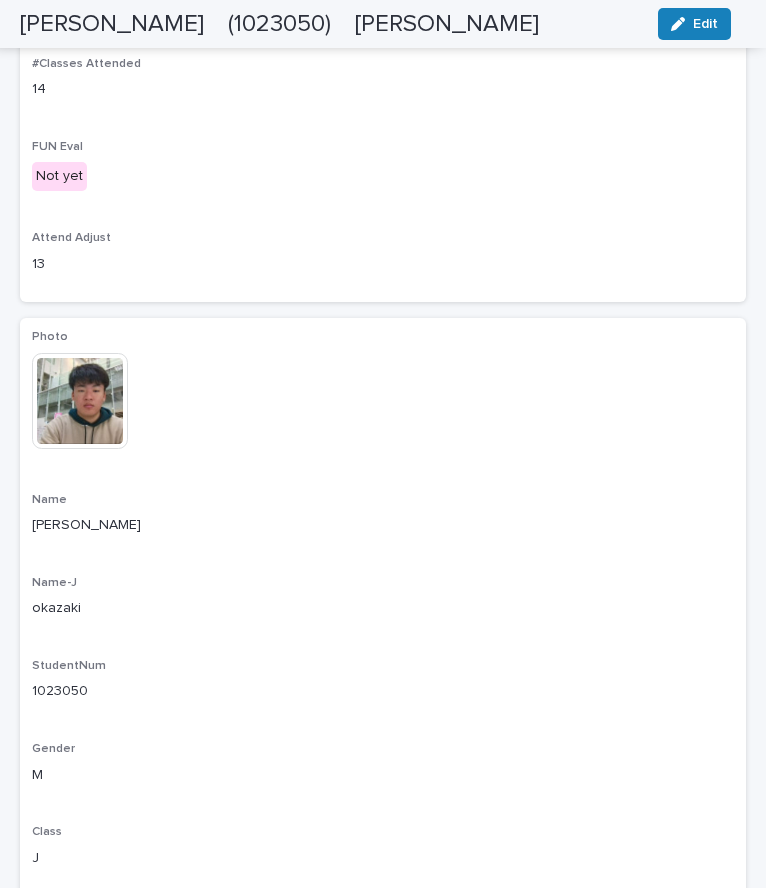 scroll, scrollTop: 338, scrollLeft: 0, axis: vertical 